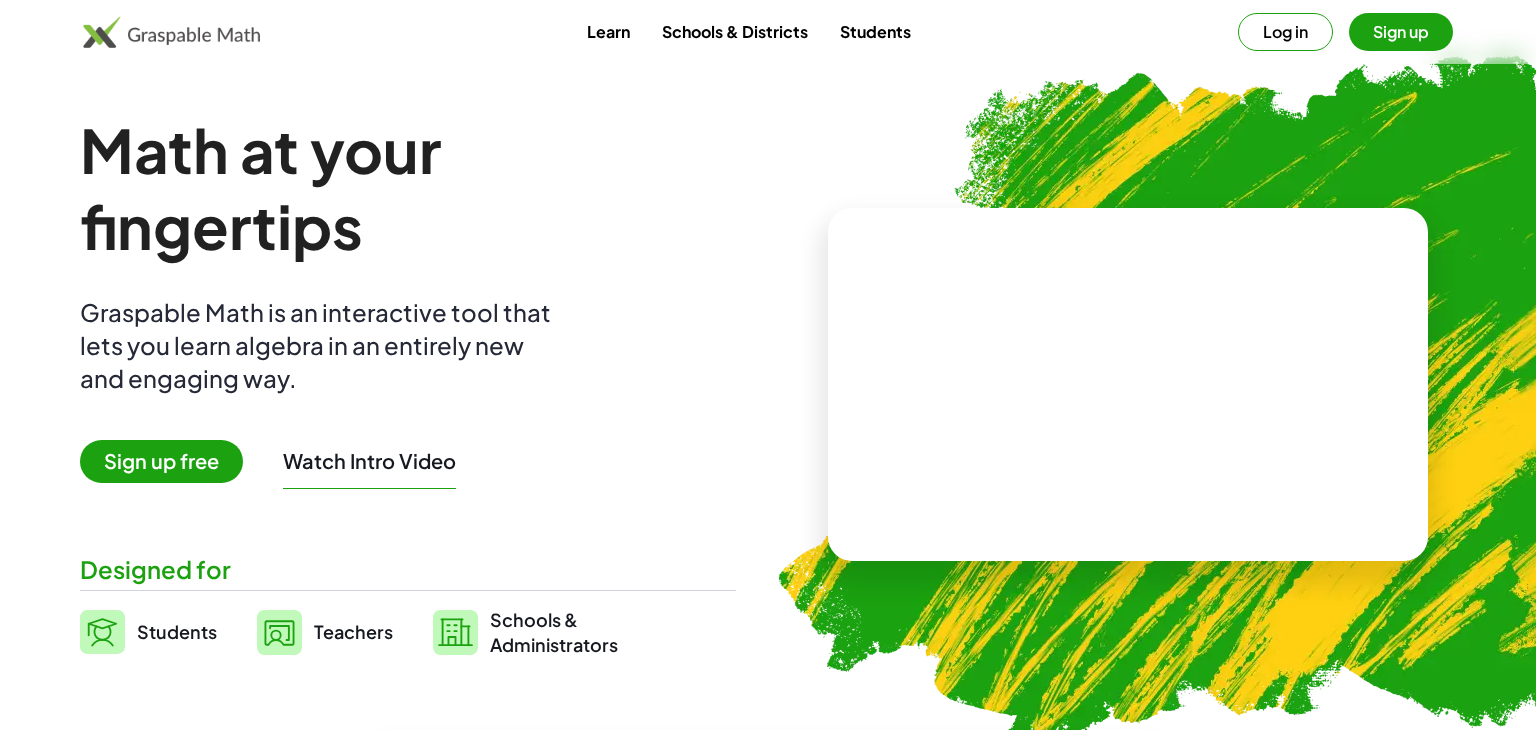 scroll, scrollTop: 0, scrollLeft: 0, axis: both 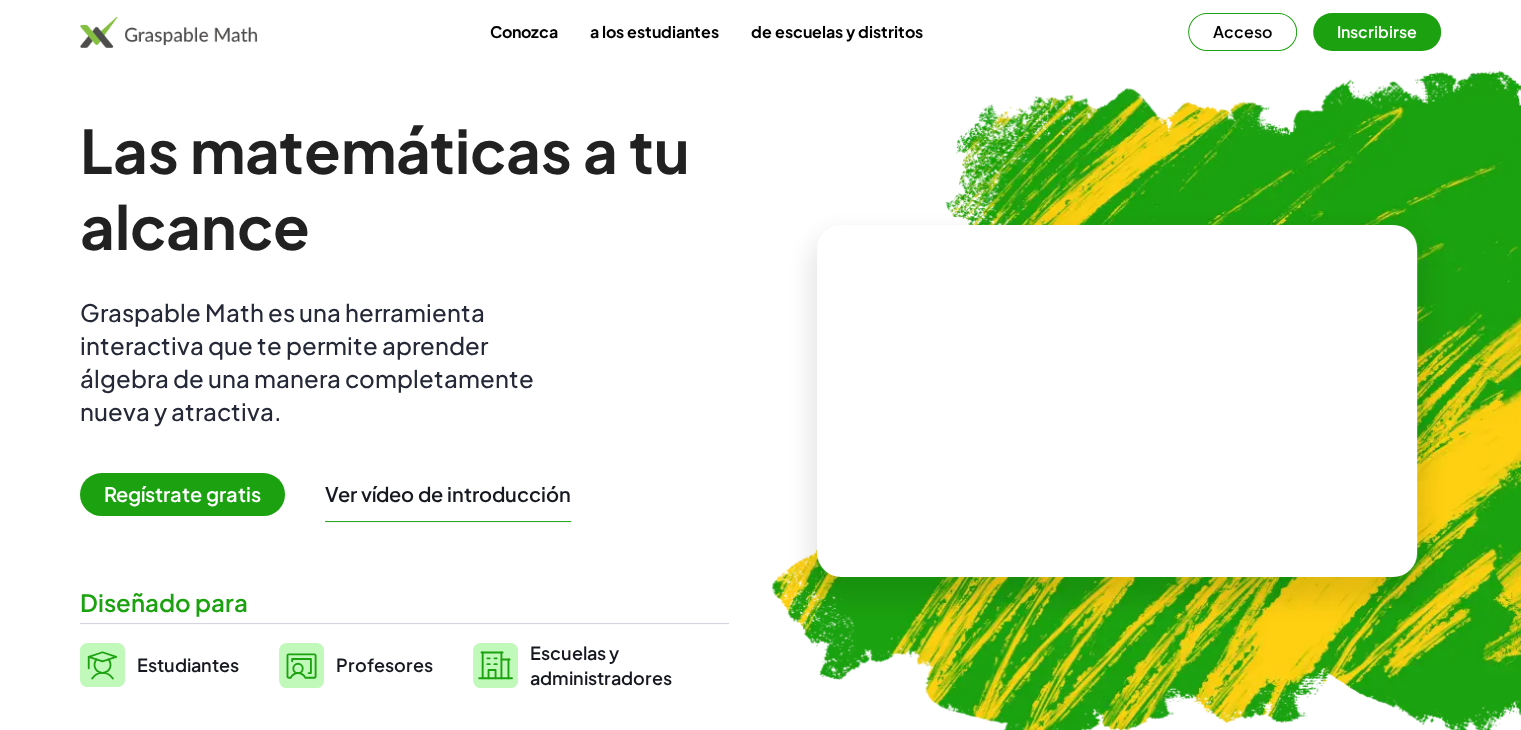 click on "Acceso" at bounding box center [1242, 31] 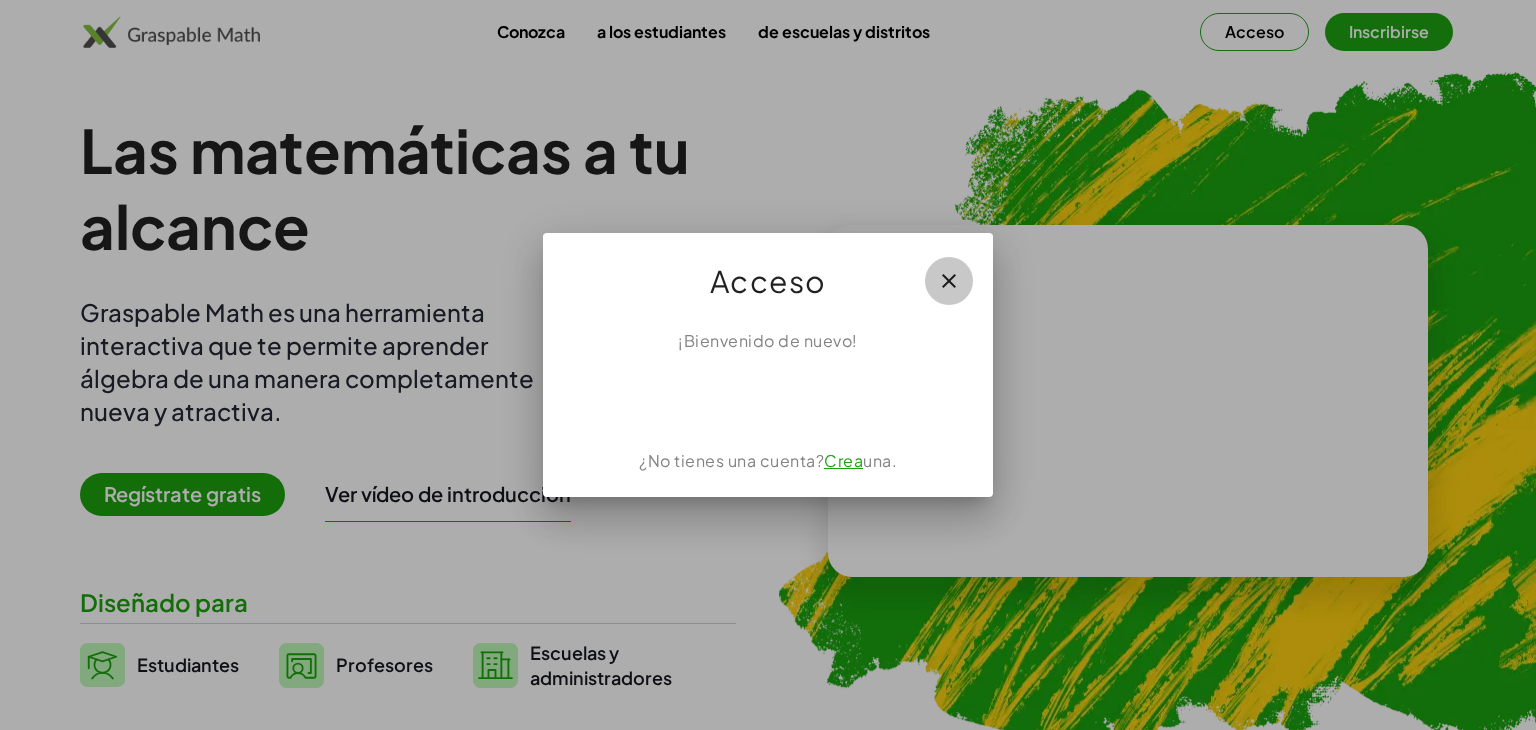 click 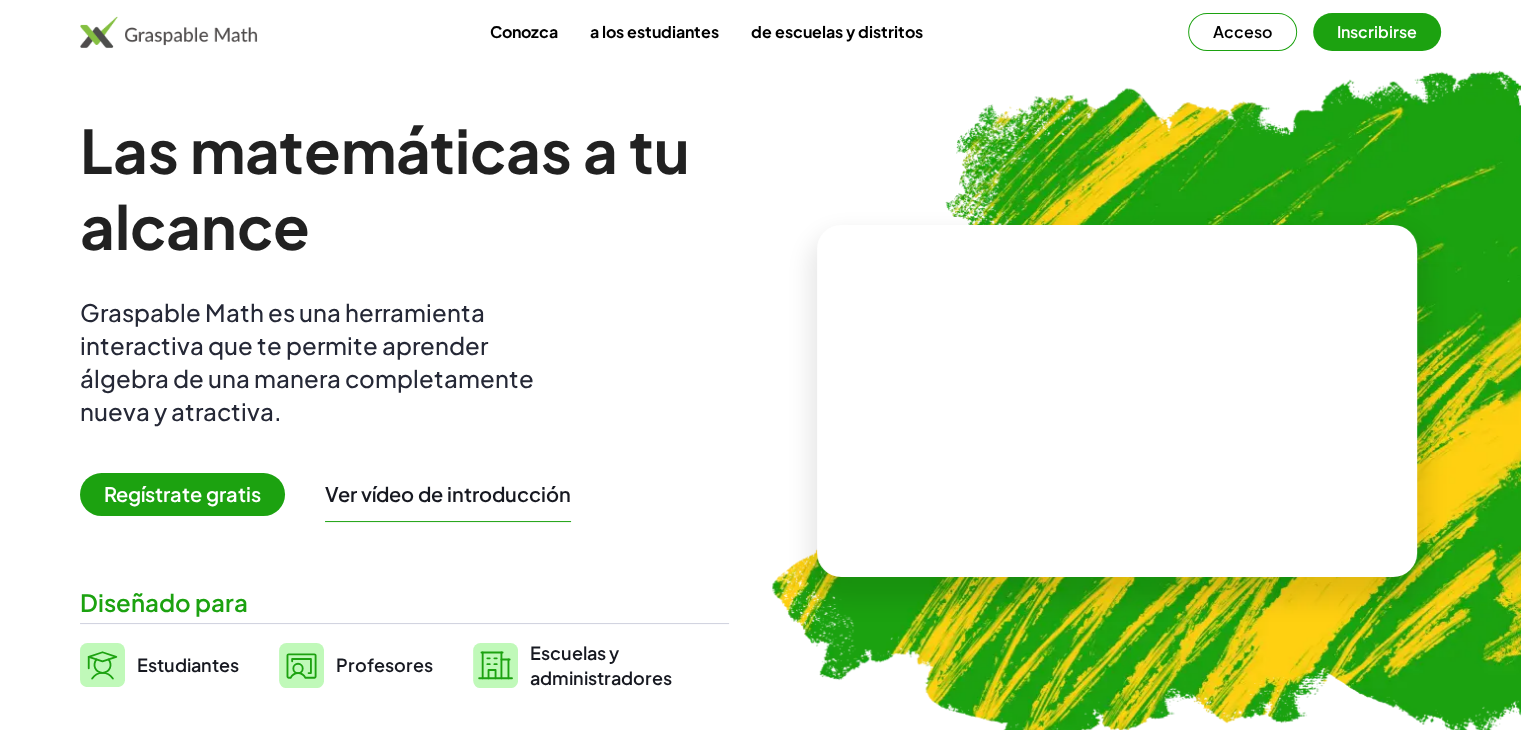 click on "Acceso" at bounding box center [1242, 31] 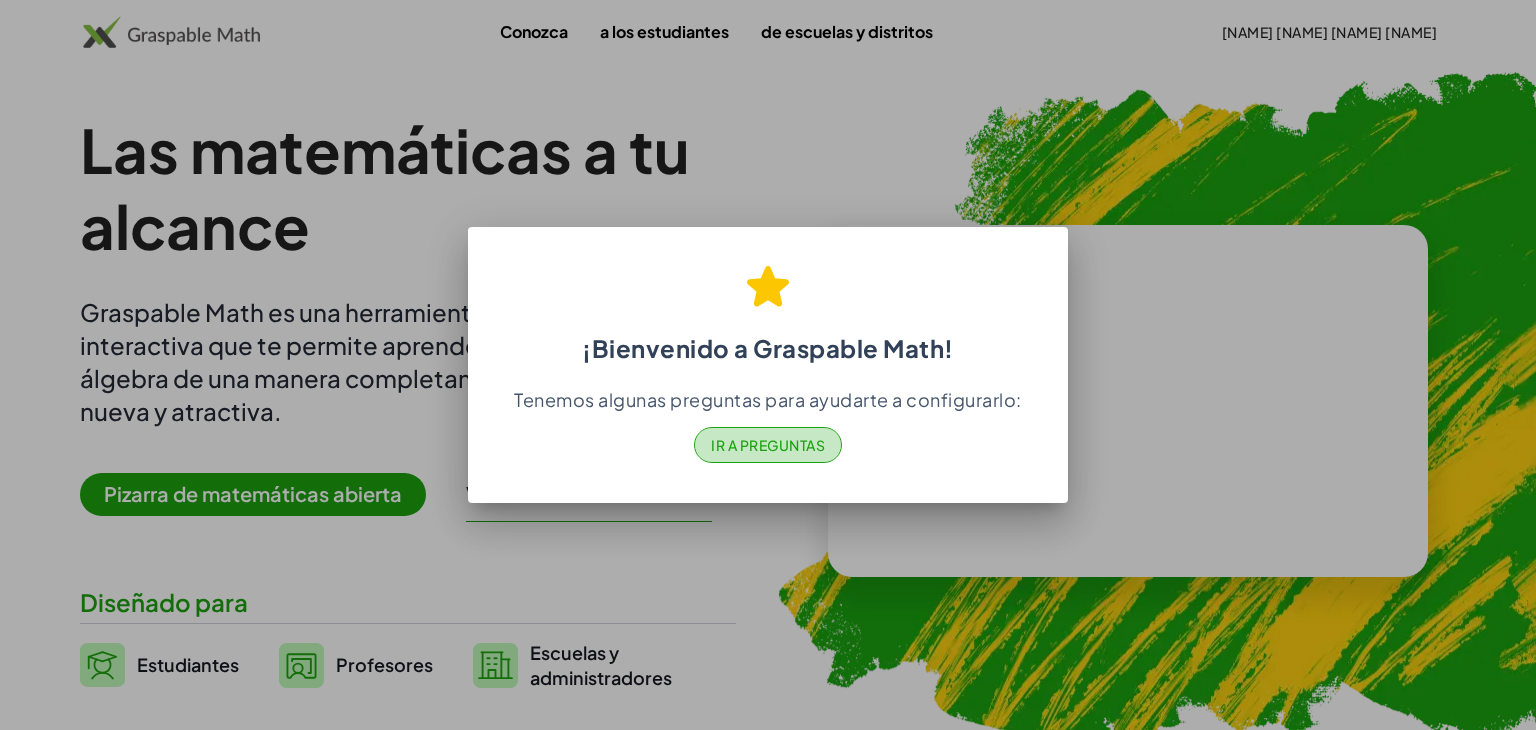 click on "Ir a Preguntas" at bounding box center [768, 445] 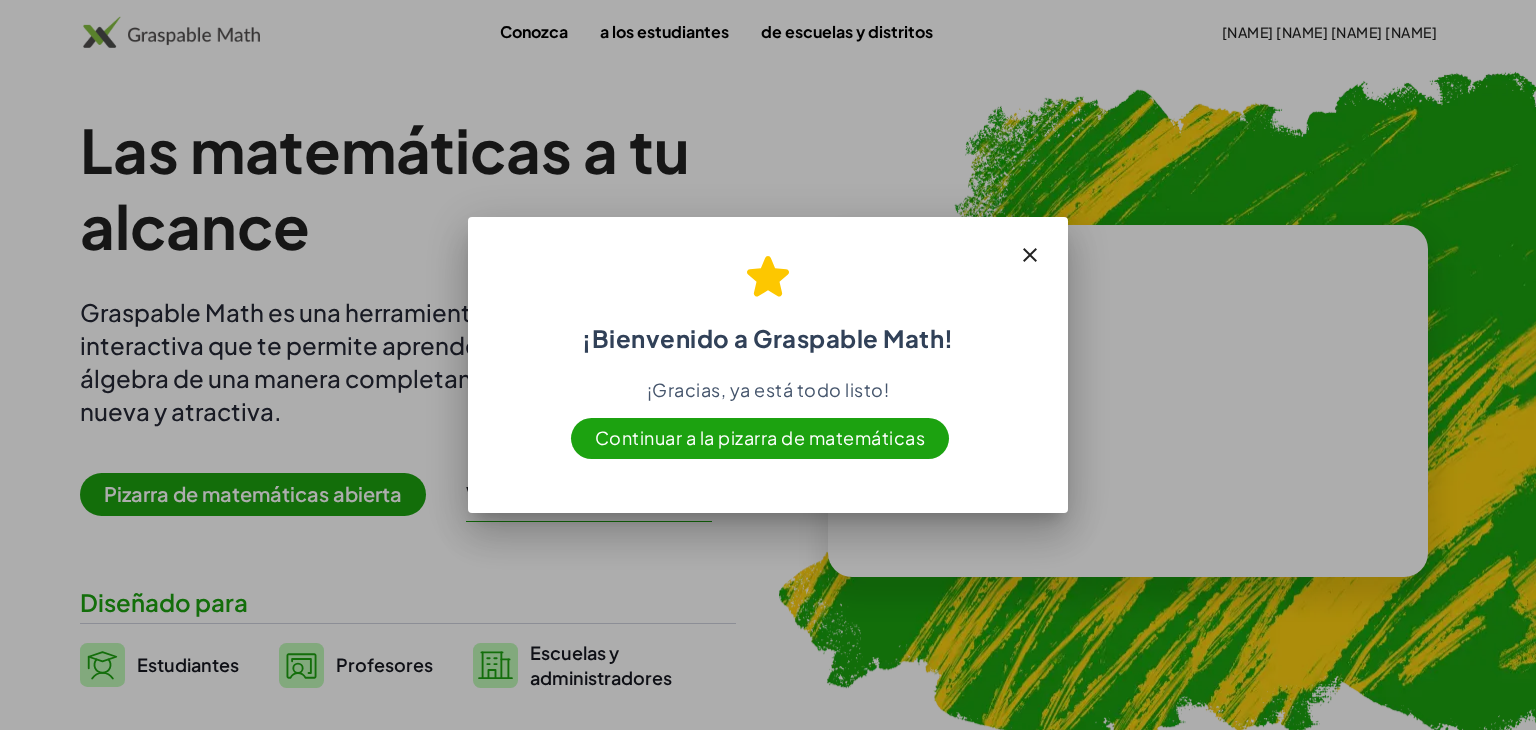 click on "Continuar a la pizarra de matemáticas" at bounding box center [760, 437] 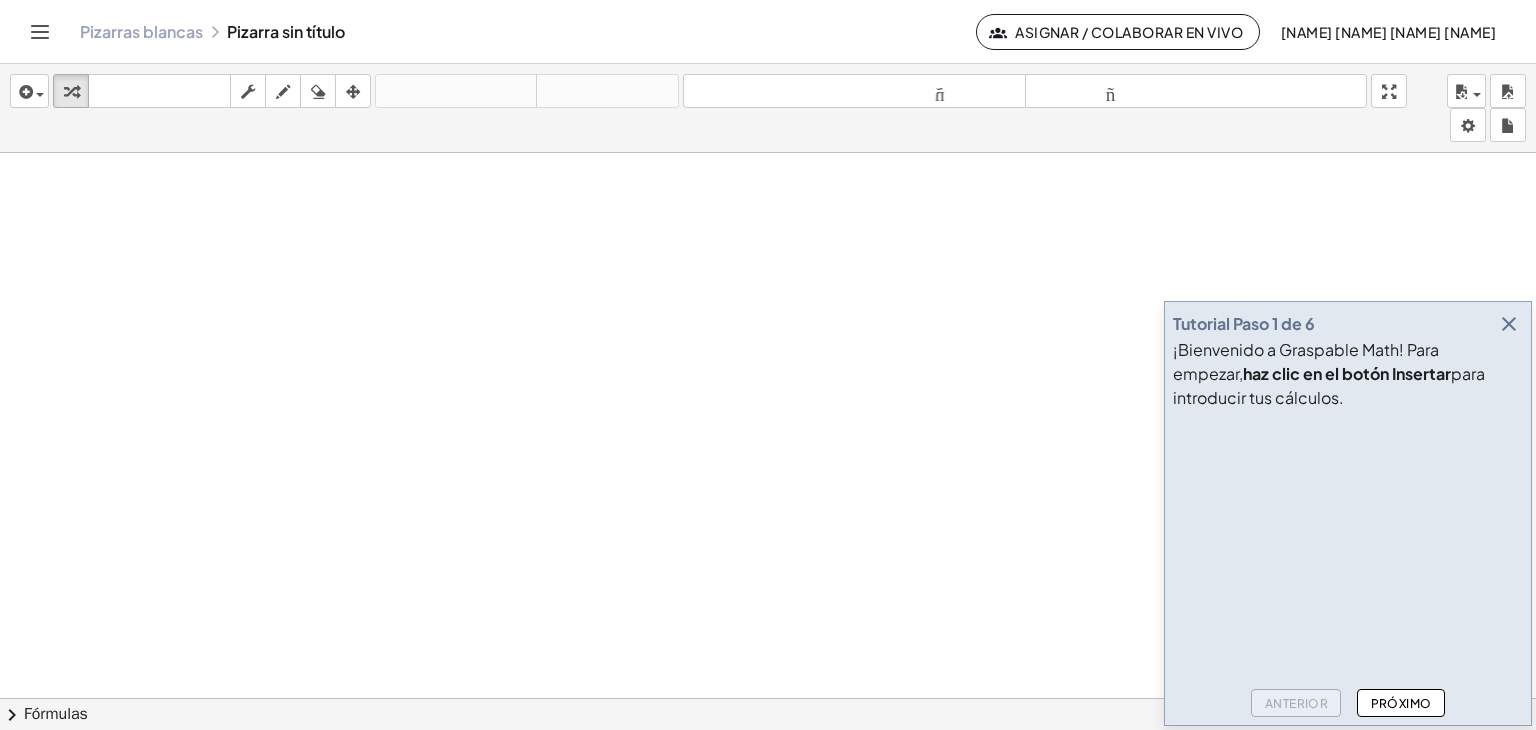 click at bounding box center (1509, 324) 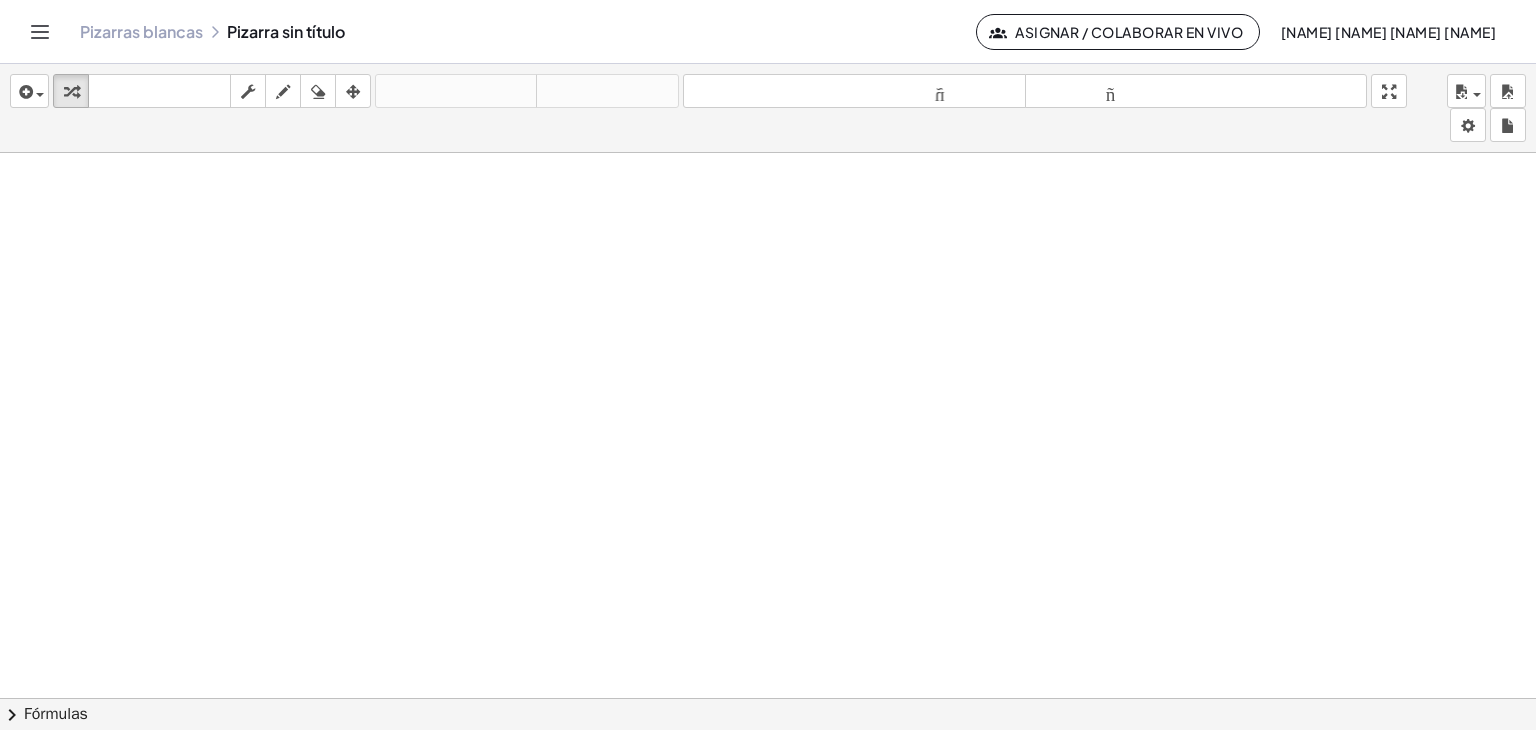 click on "Pizarras blancas" at bounding box center [141, 31] 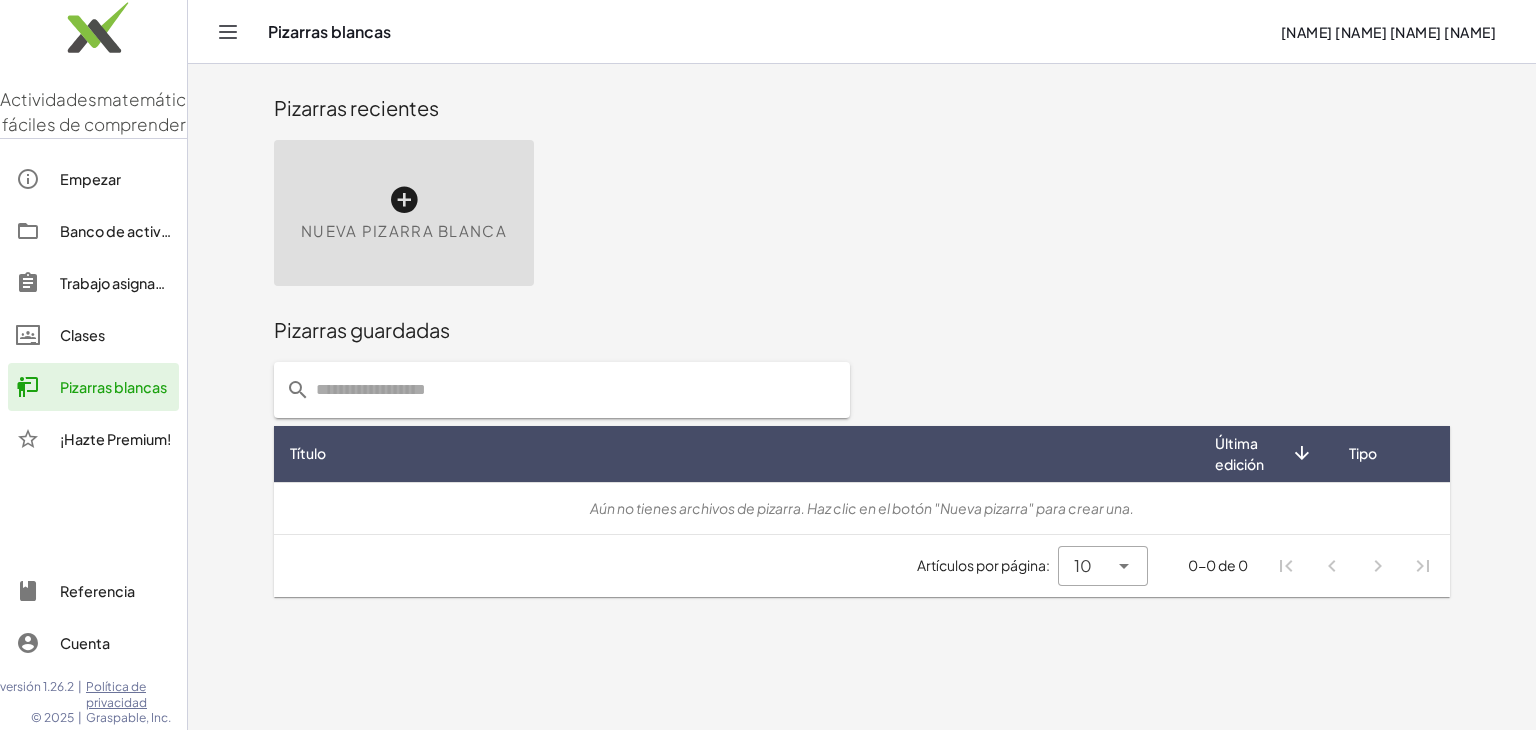 click on "Título" 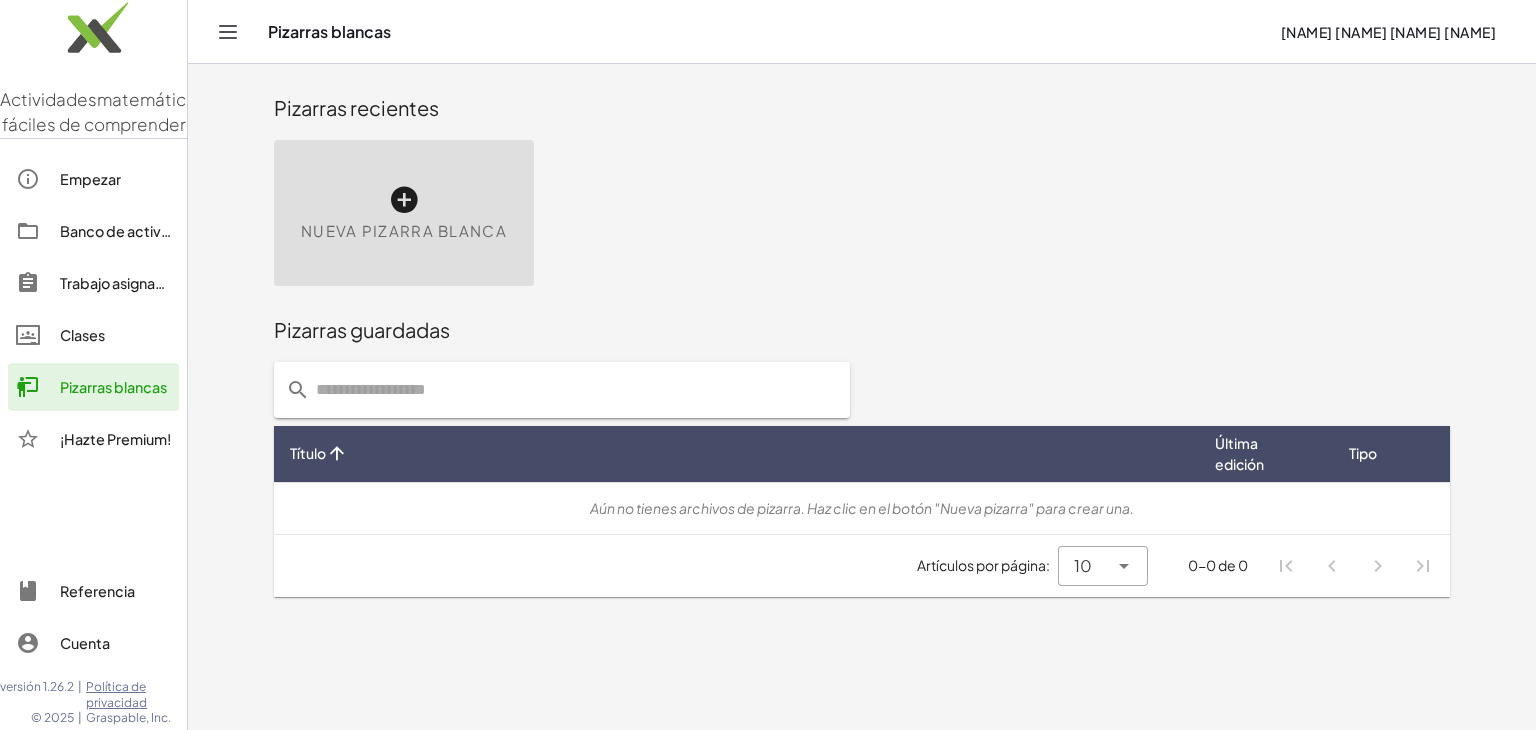 click on "Nueva pizarra blanca" at bounding box center [404, 213] 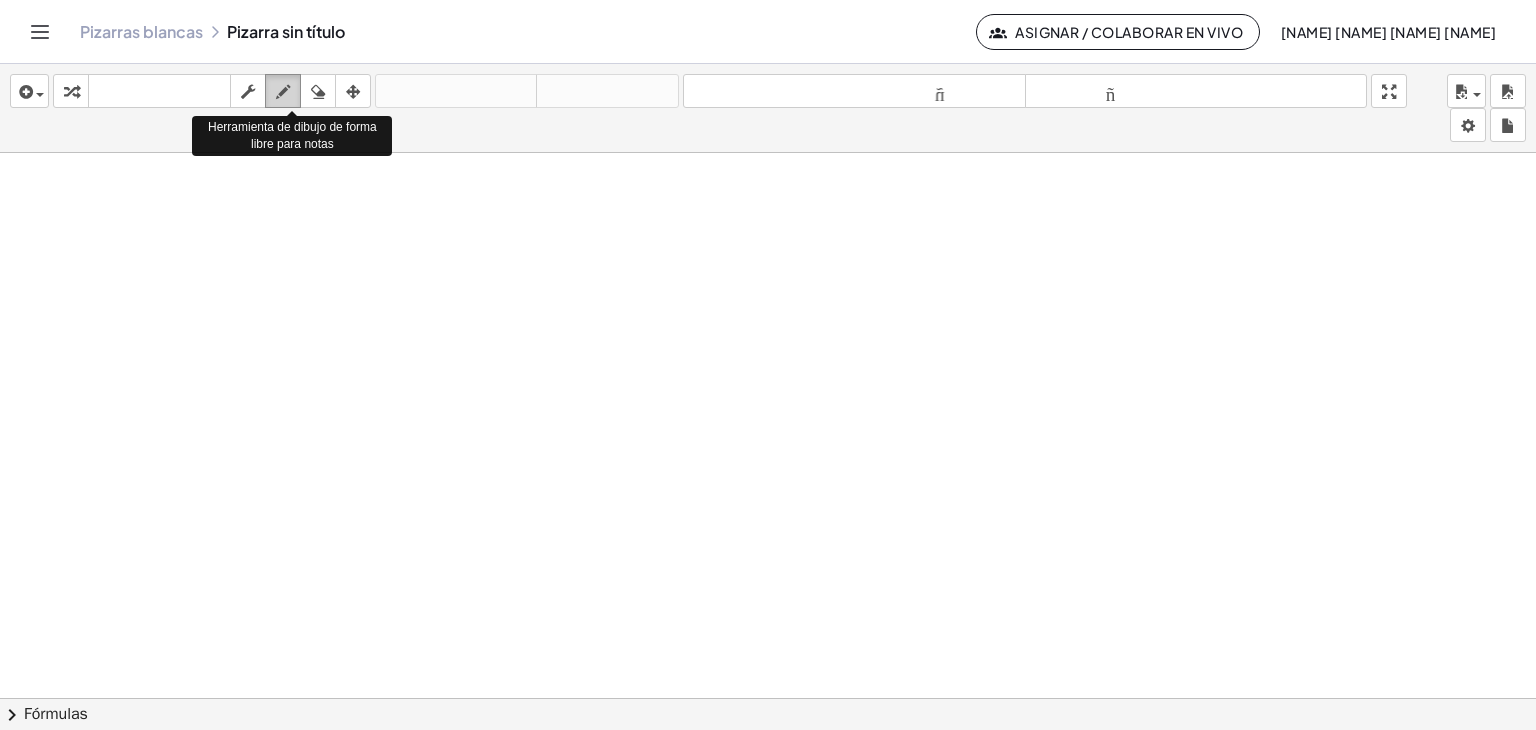 click at bounding box center (283, 92) 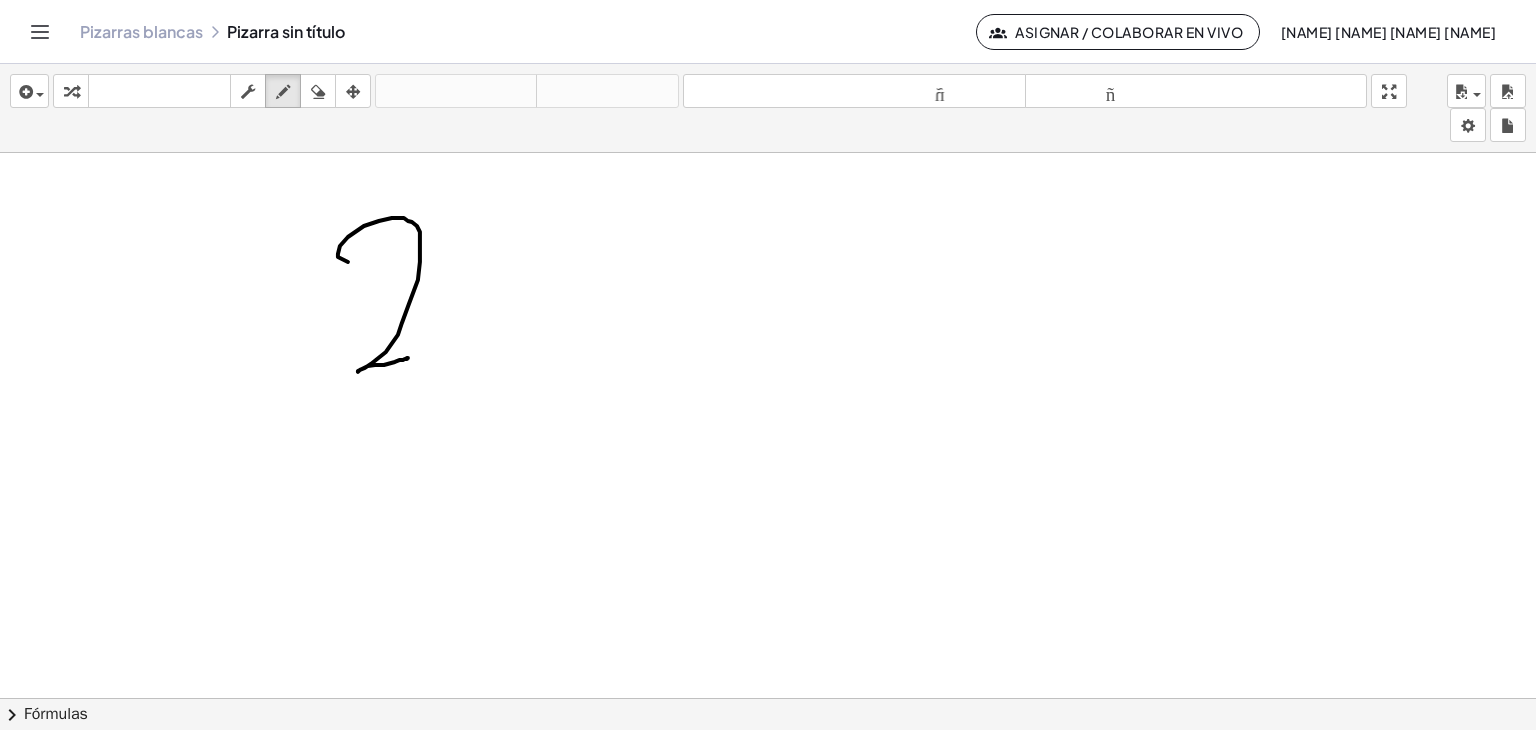 drag, startPoint x: 348, startPoint y: 261, endPoint x: 408, endPoint y: 357, distance: 113.20777 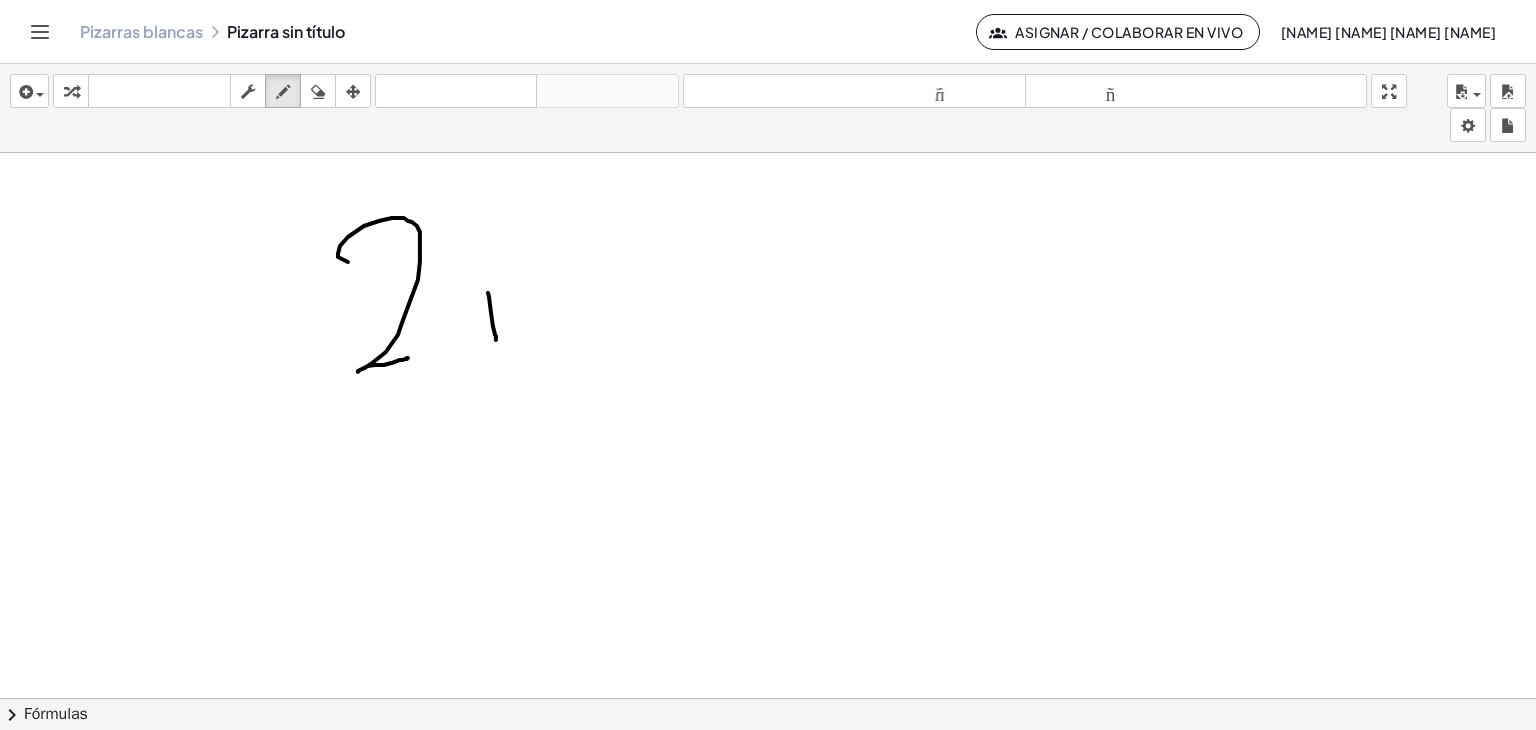 drag, startPoint x: 488, startPoint y: 292, endPoint x: 496, endPoint y: 339, distance: 47.67599 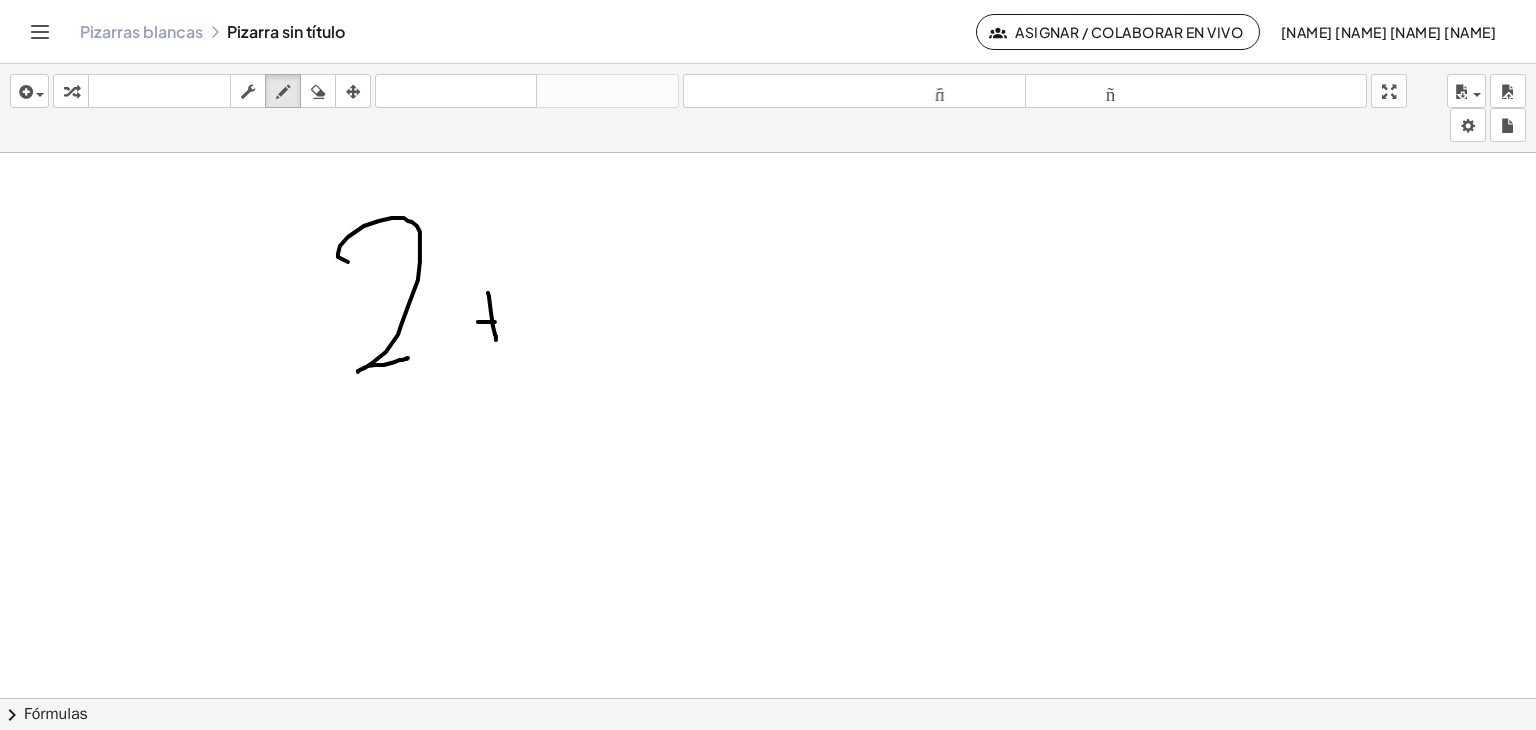 drag, startPoint x: 478, startPoint y: 321, endPoint x: 495, endPoint y: 321, distance: 17 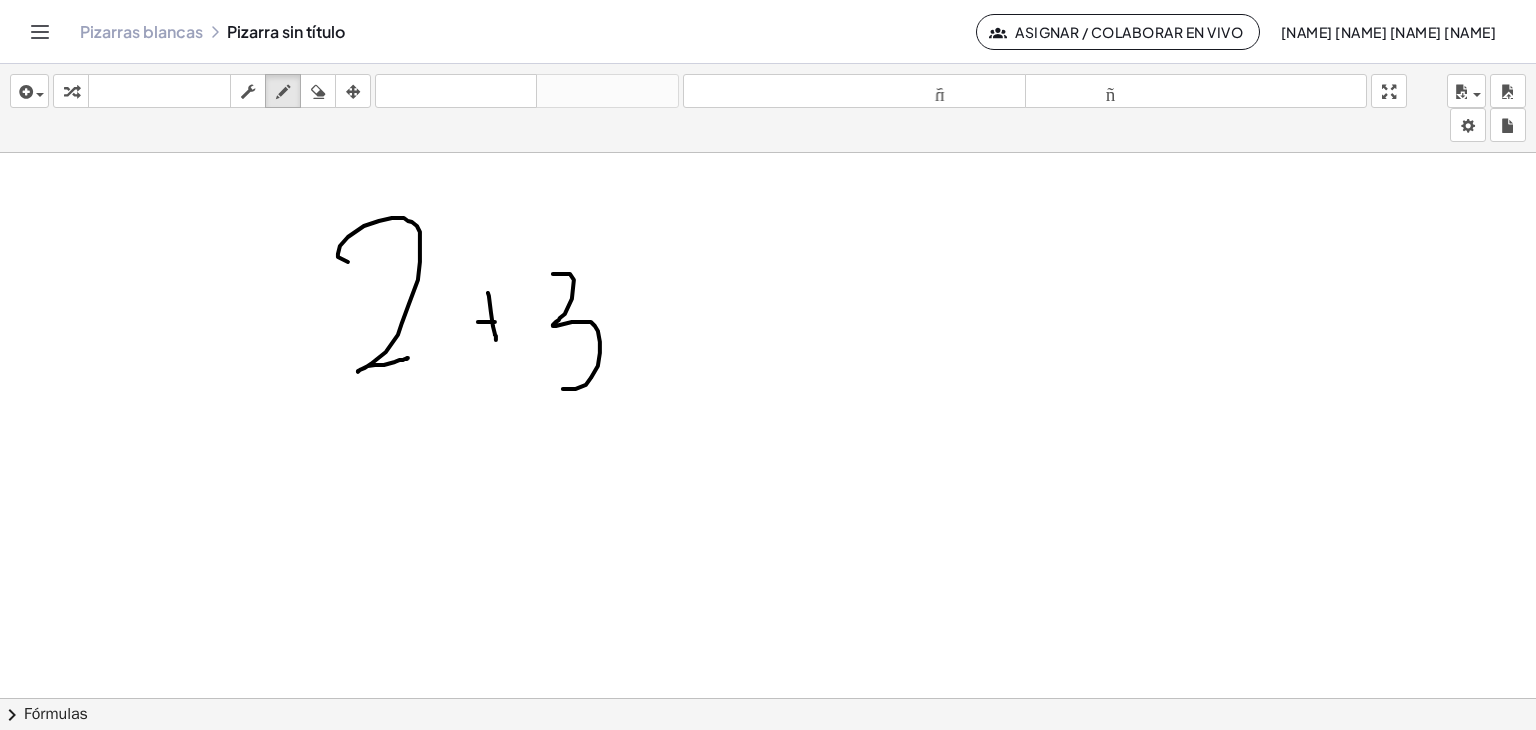 drag, startPoint x: 553, startPoint y: 273, endPoint x: 559, endPoint y: 388, distance: 115.15642 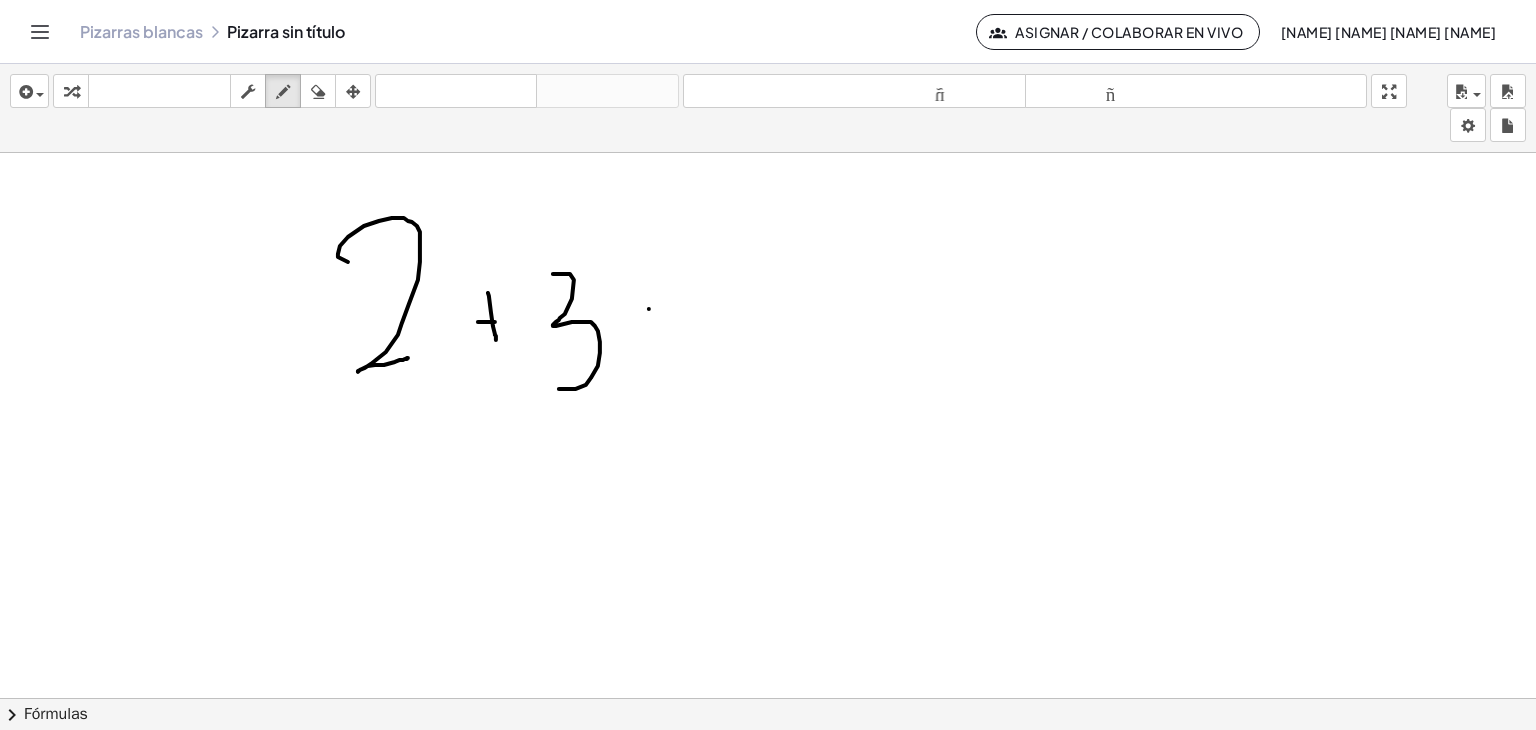 drag, startPoint x: 649, startPoint y: 308, endPoint x: 668, endPoint y: 309, distance: 19.026299 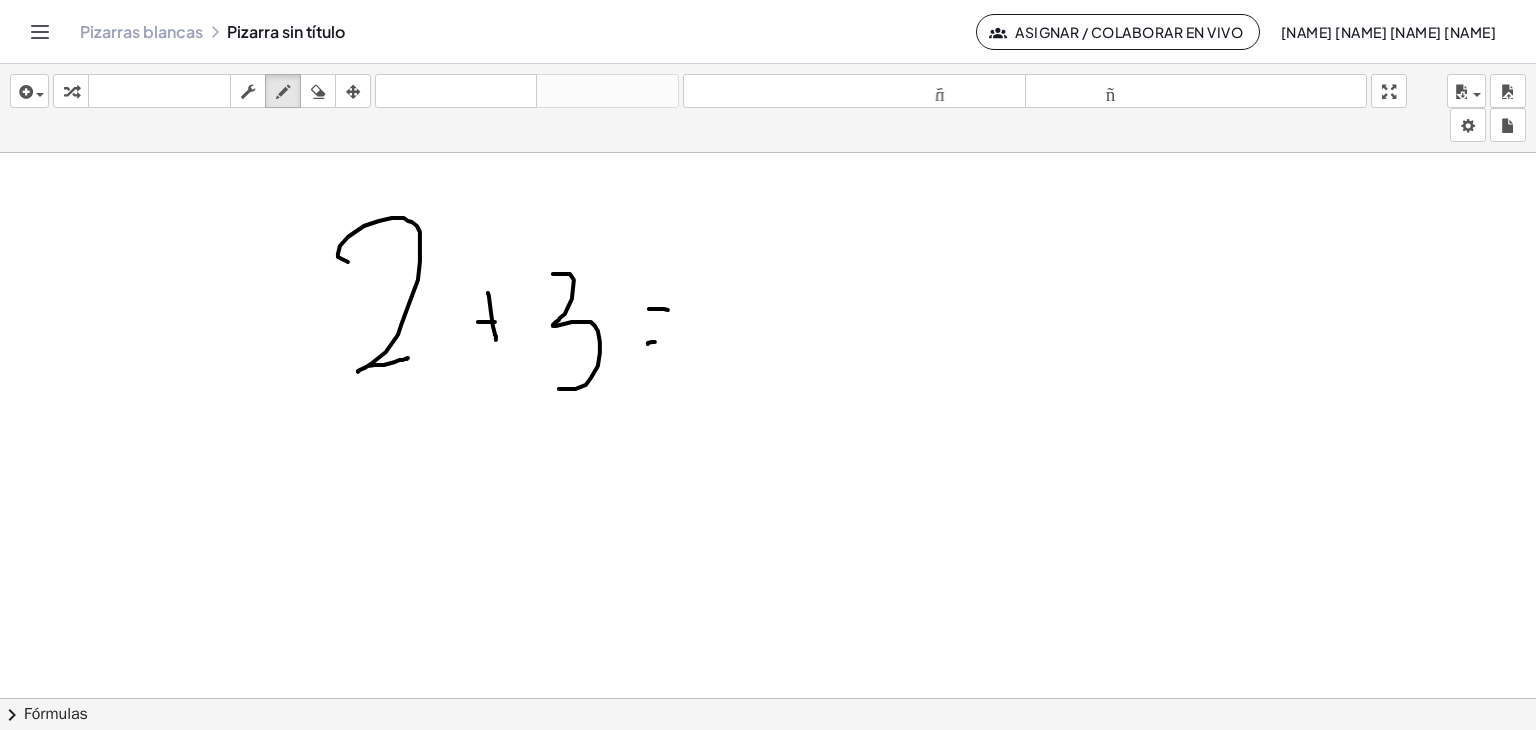 drag, startPoint x: 648, startPoint y: 343, endPoint x: 658, endPoint y: 341, distance: 10.198039 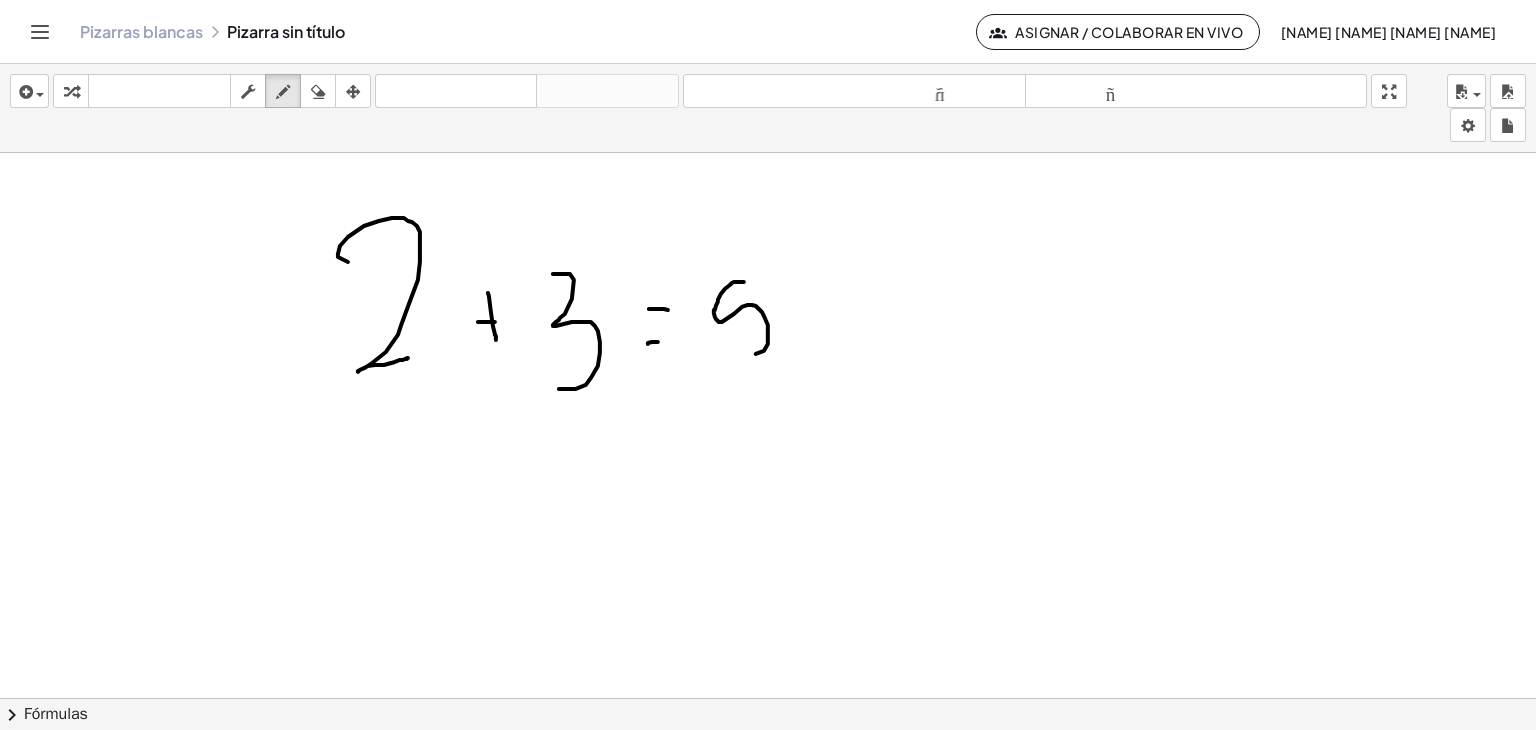drag, startPoint x: 744, startPoint y: 281, endPoint x: 699, endPoint y: 358, distance: 89.1852 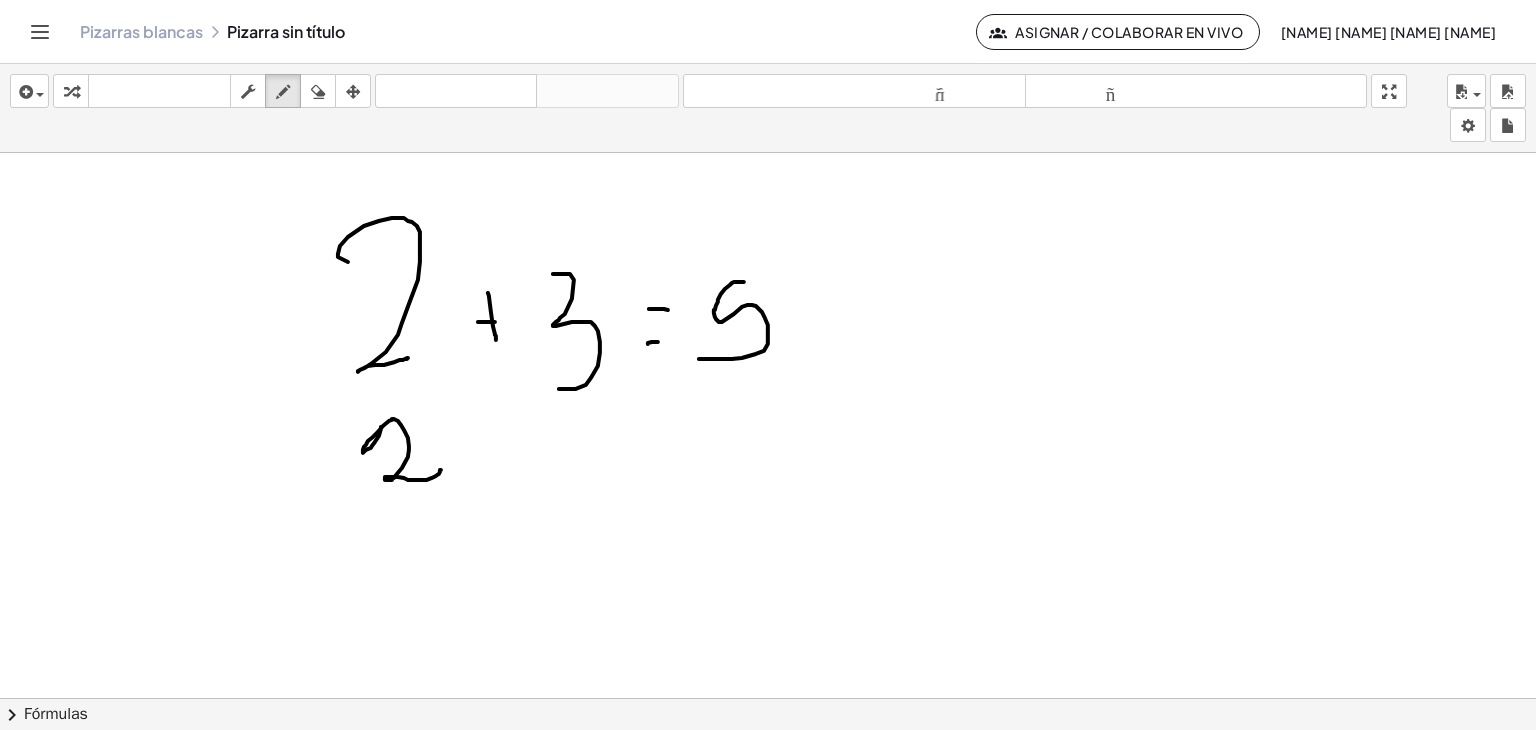 drag, startPoint x: 381, startPoint y: 426, endPoint x: 441, endPoint y: 469, distance: 73.817345 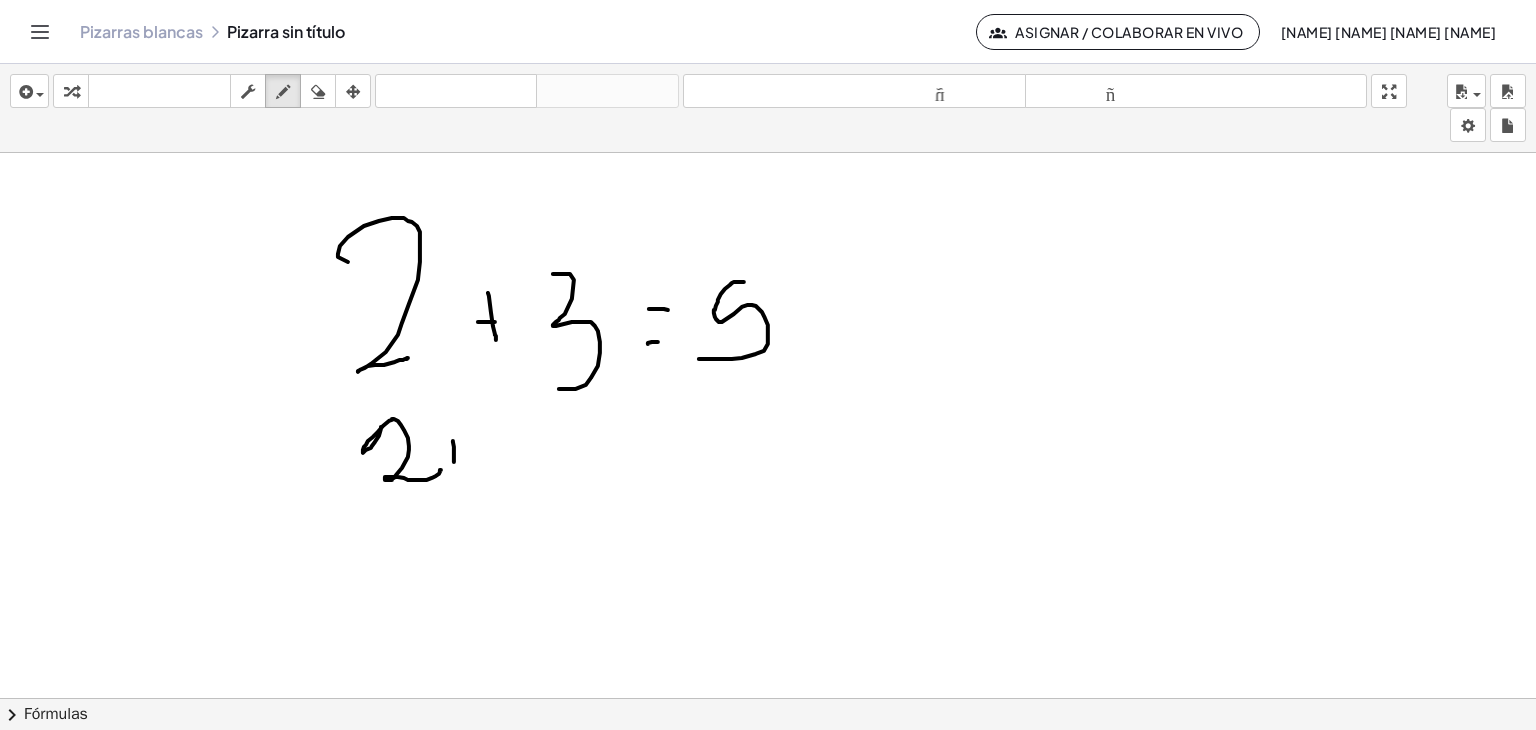 drag, startPoint x: 453, startPoint y: 441, endPoint x: 454, endPoint y: 464, distance: 23.021729 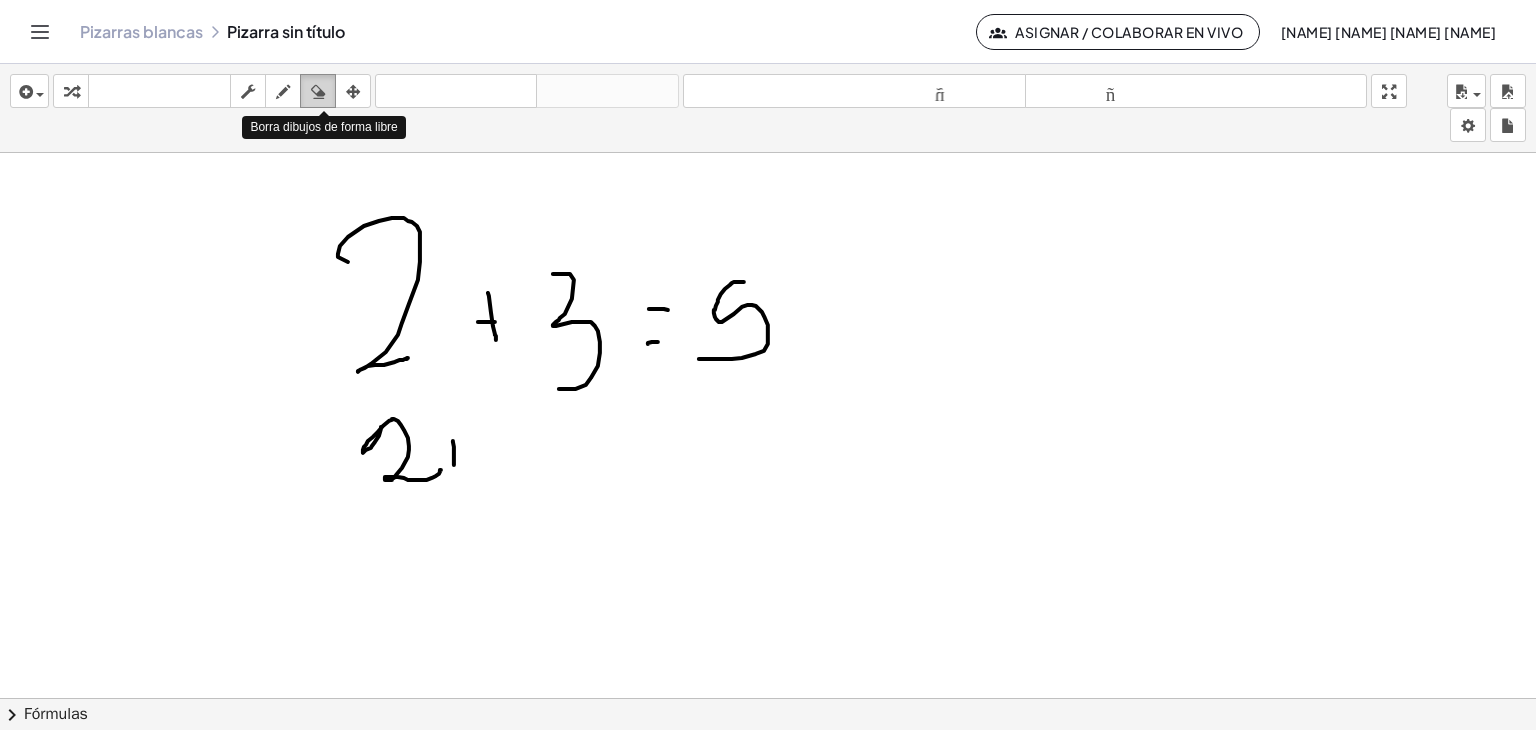 click at bounding box center (318, 92) 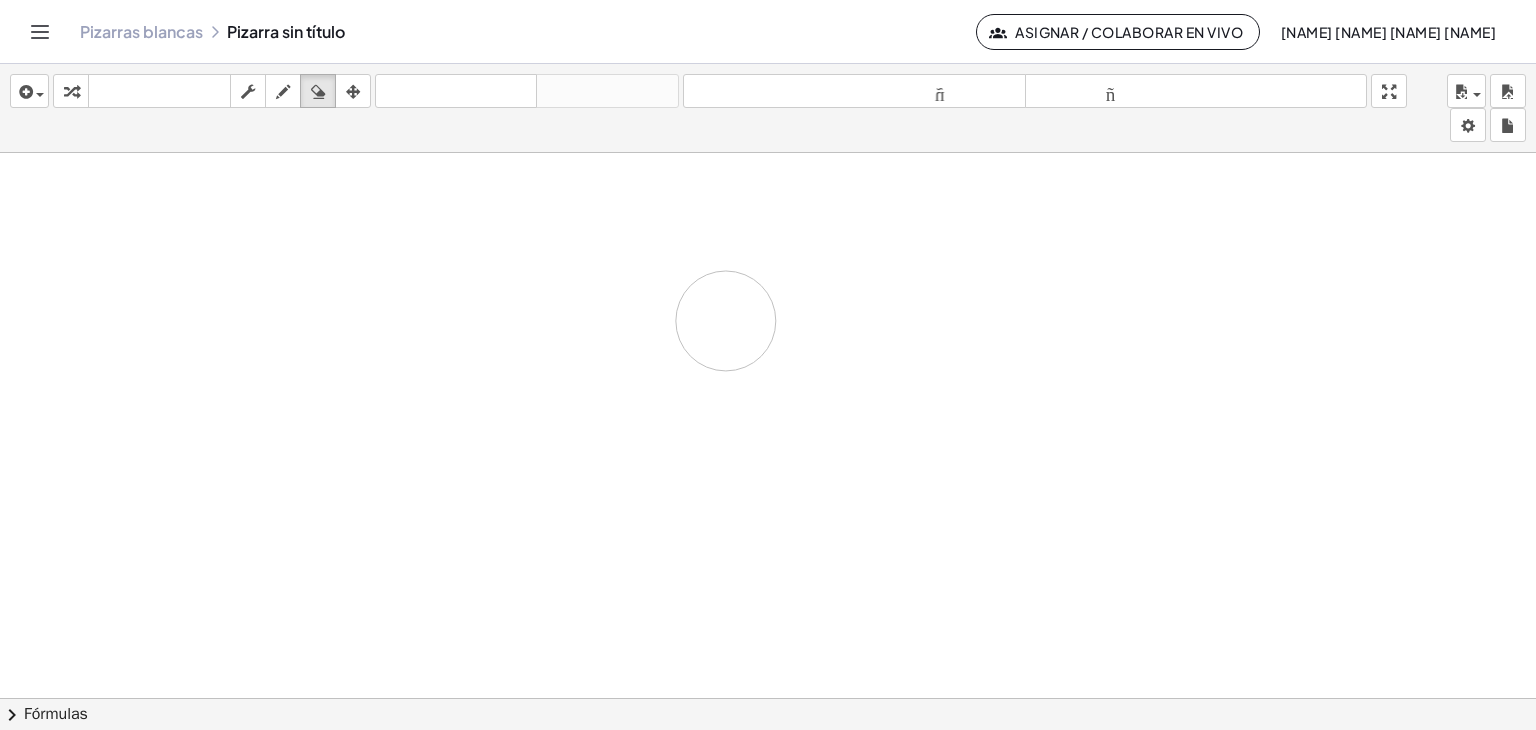 drag, startPoint x: 351, startPoint y: 224, endPoint x: 732, endPoint y: 324, distance: 393.90482 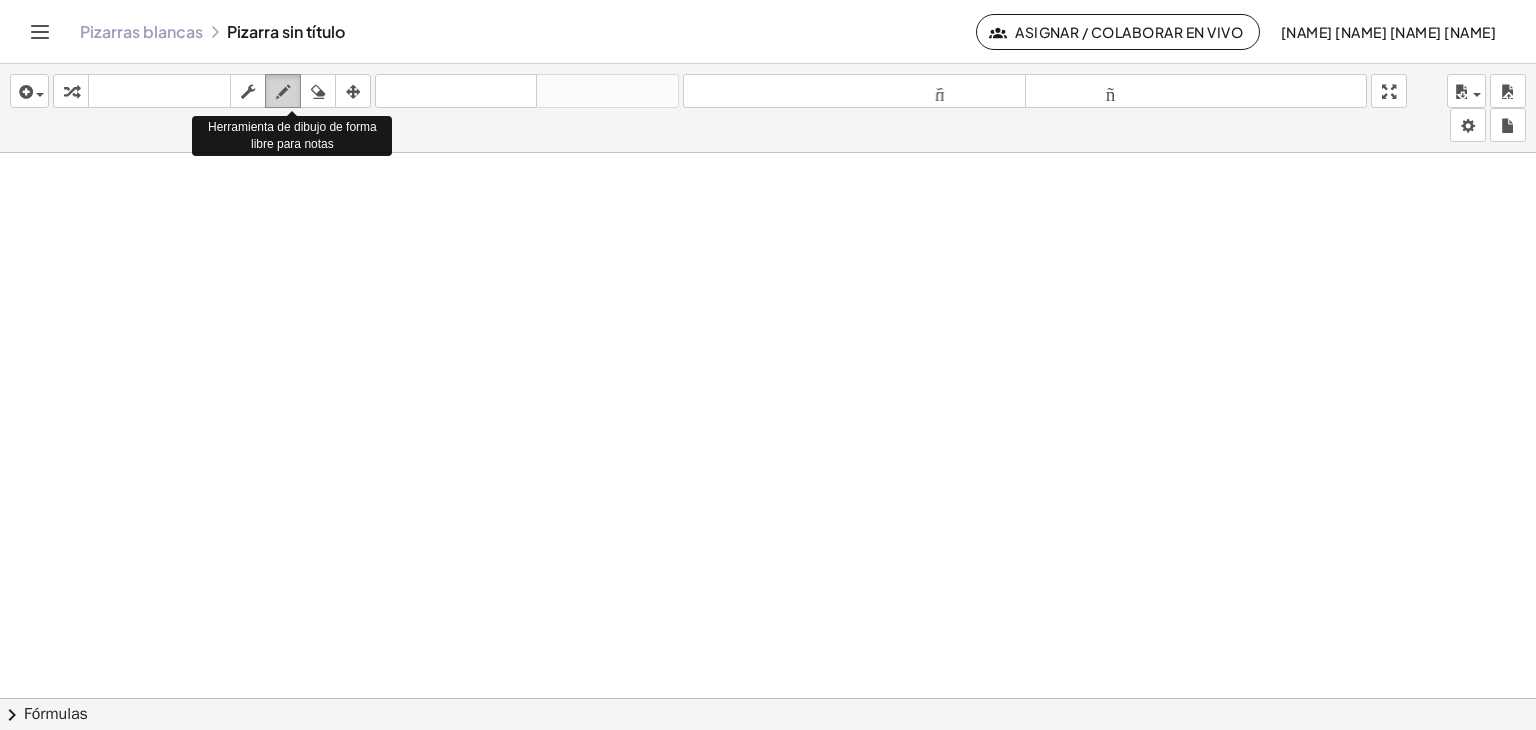 click at bounding box center [283, 91] 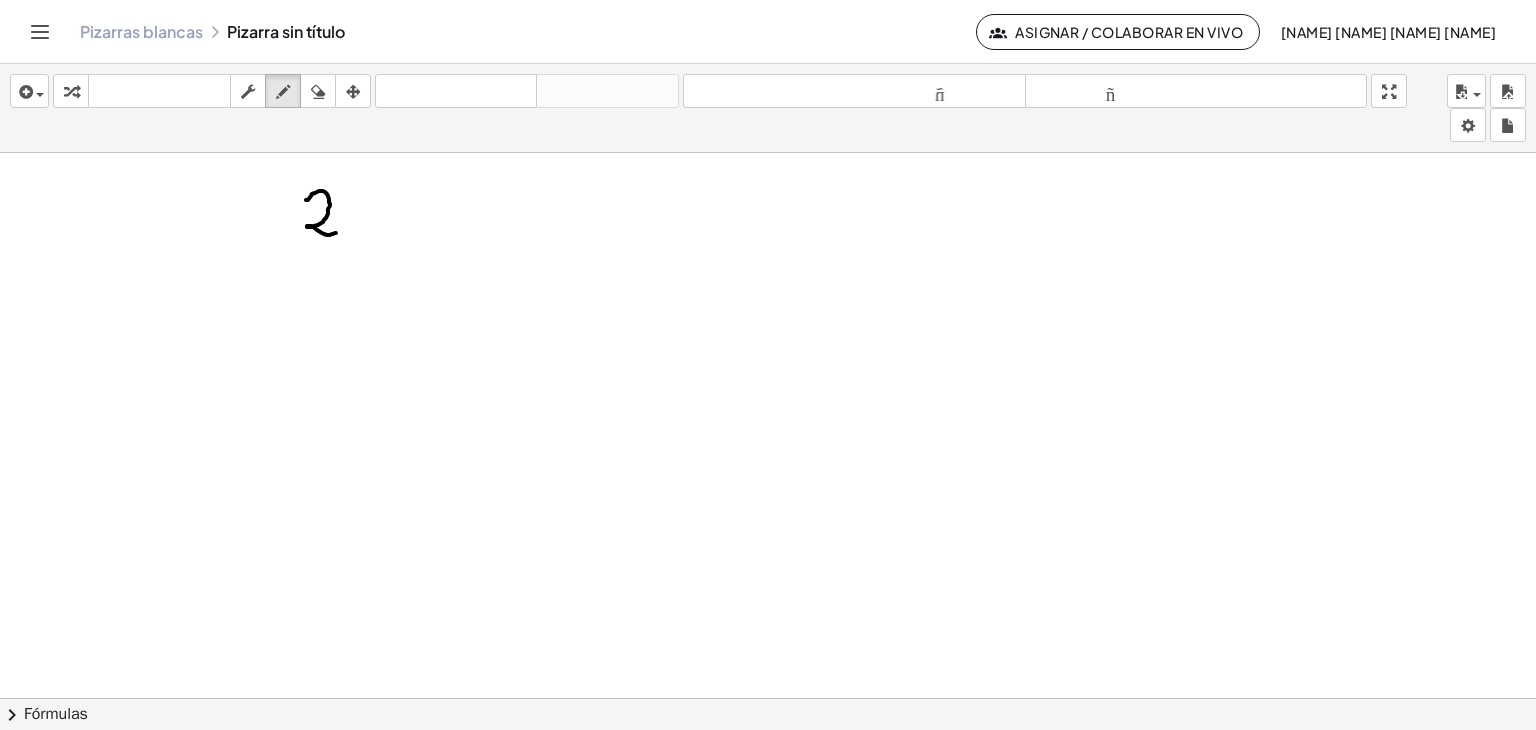 drag, startPoint x: 306, startPoint y: 199, endPoint x: 336, endPoint y: 231, distance: 43.863426 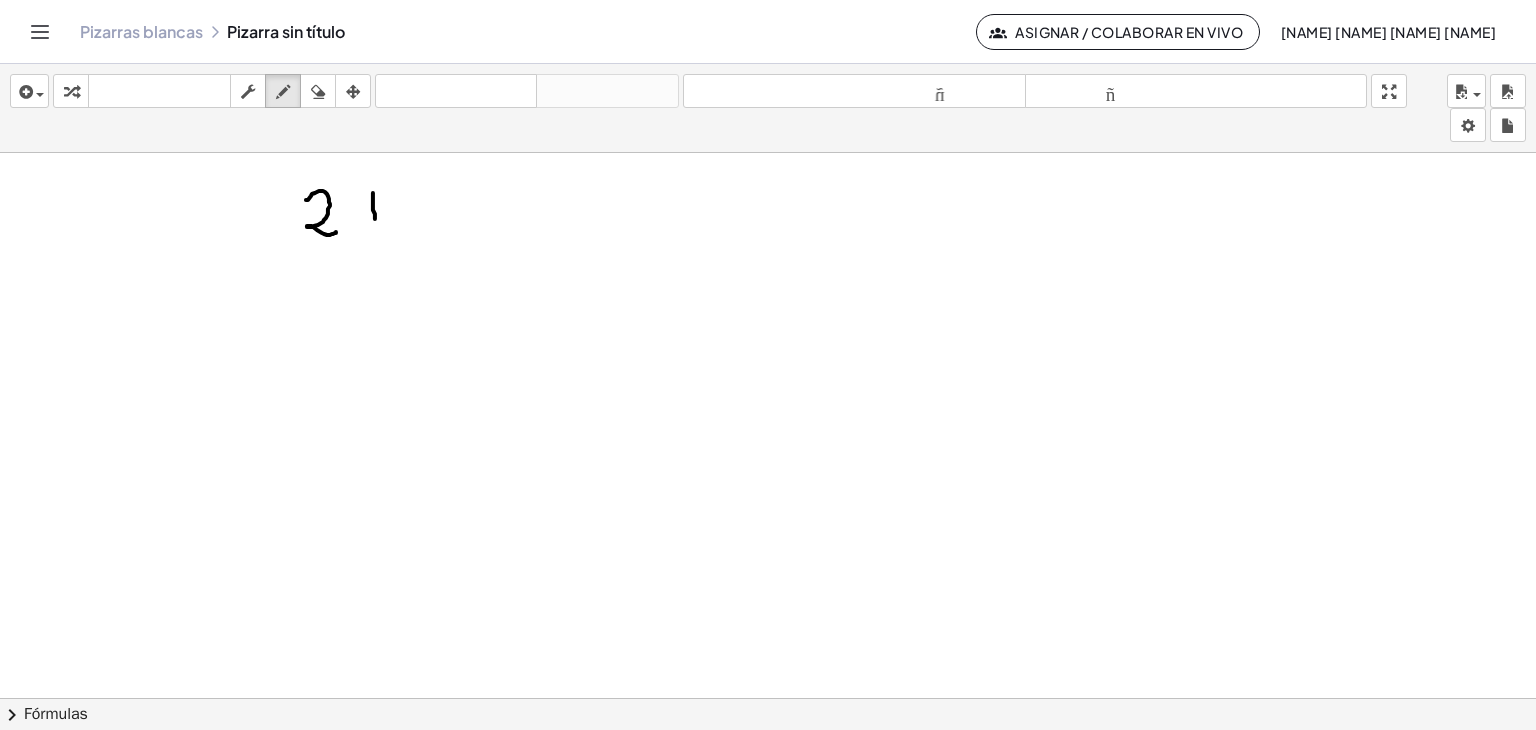 drag, startPoint x: 373, startPoint y: 192, endPoint x: 375, endPoint y: 223, distance: 31.06445 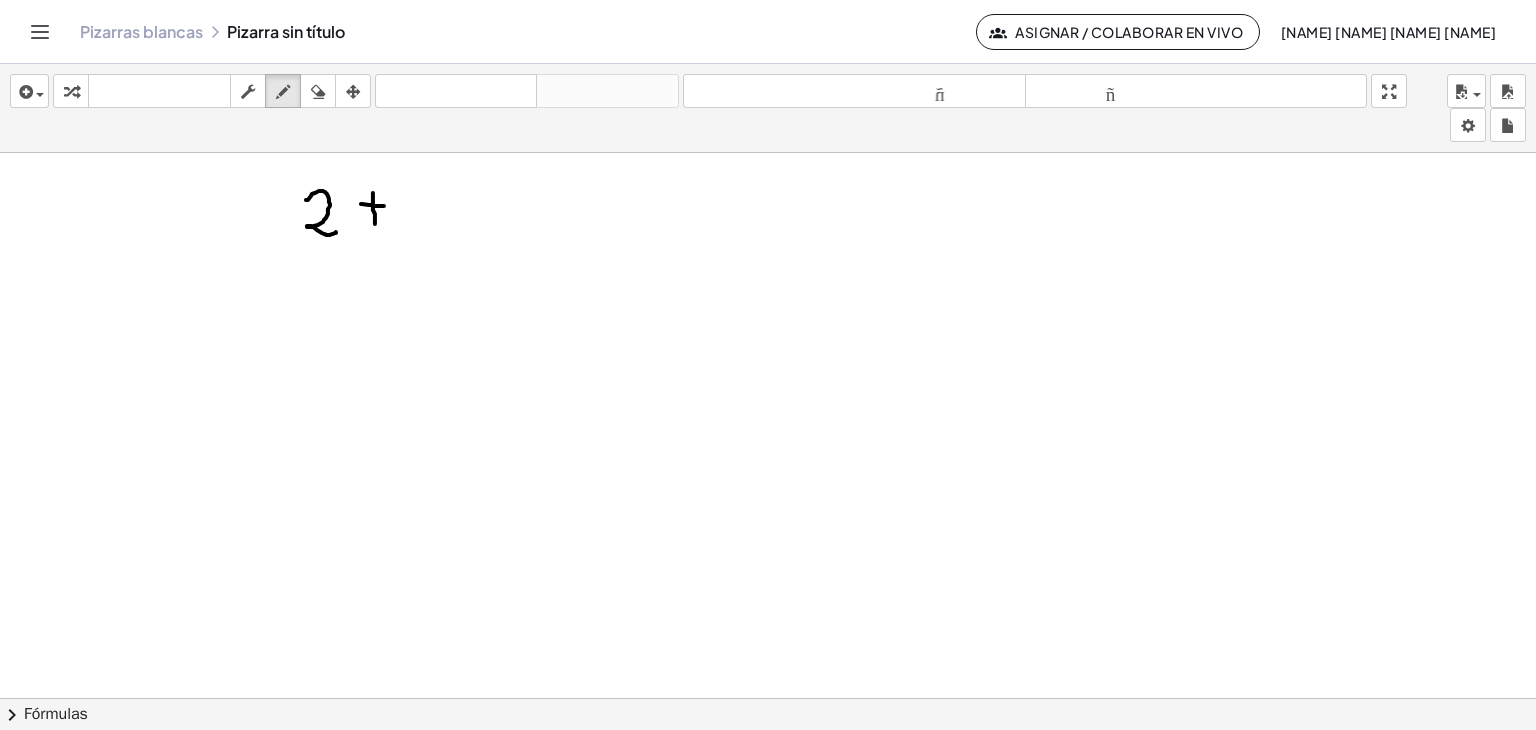 drag, startPoint x: 361, startPoint y: 203, endPoint x: 391, endPoint y: 205, distance: 30.066593 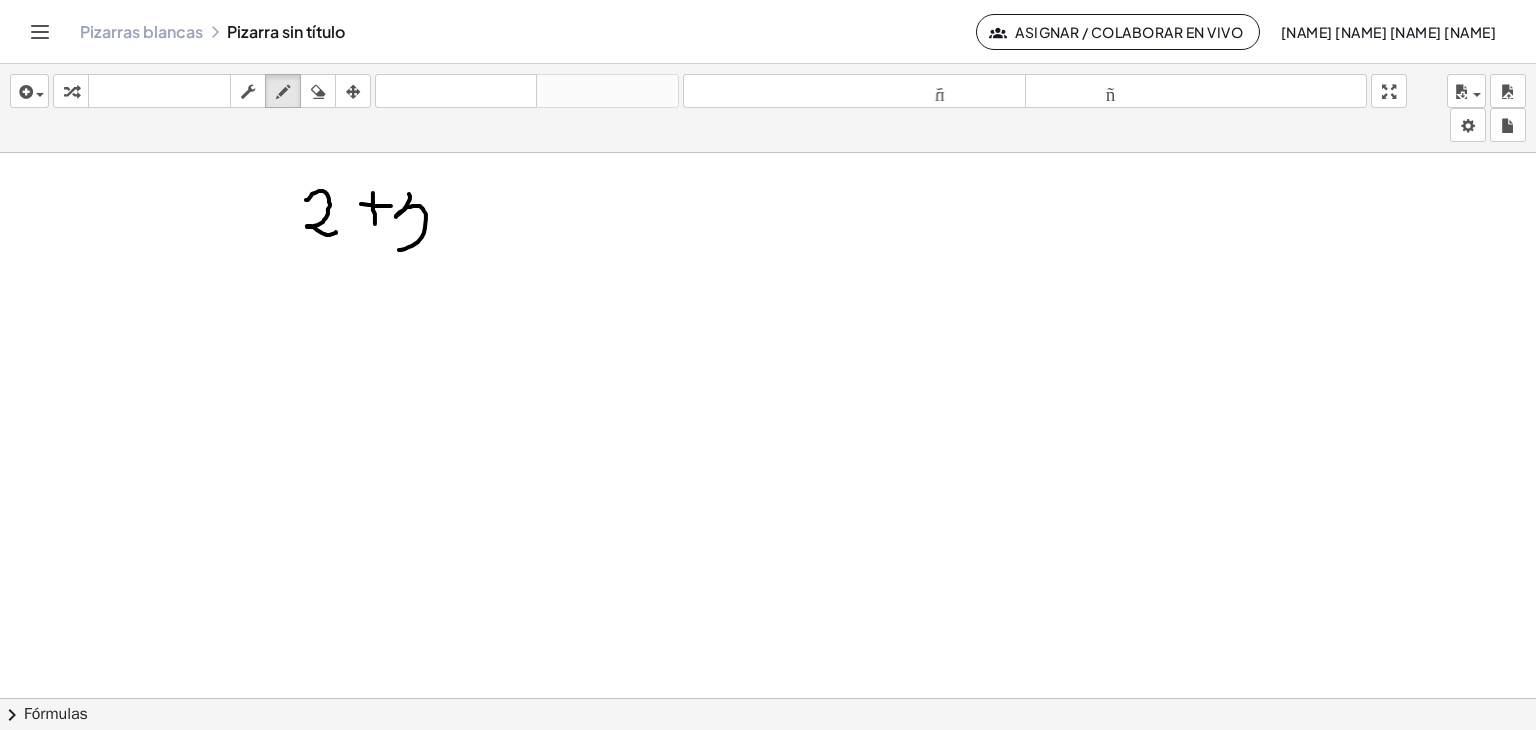 drag, startPoint x: 409, startPoint y: 193, endPoint x: 397, endPoint y: 249, distance: 57.271286 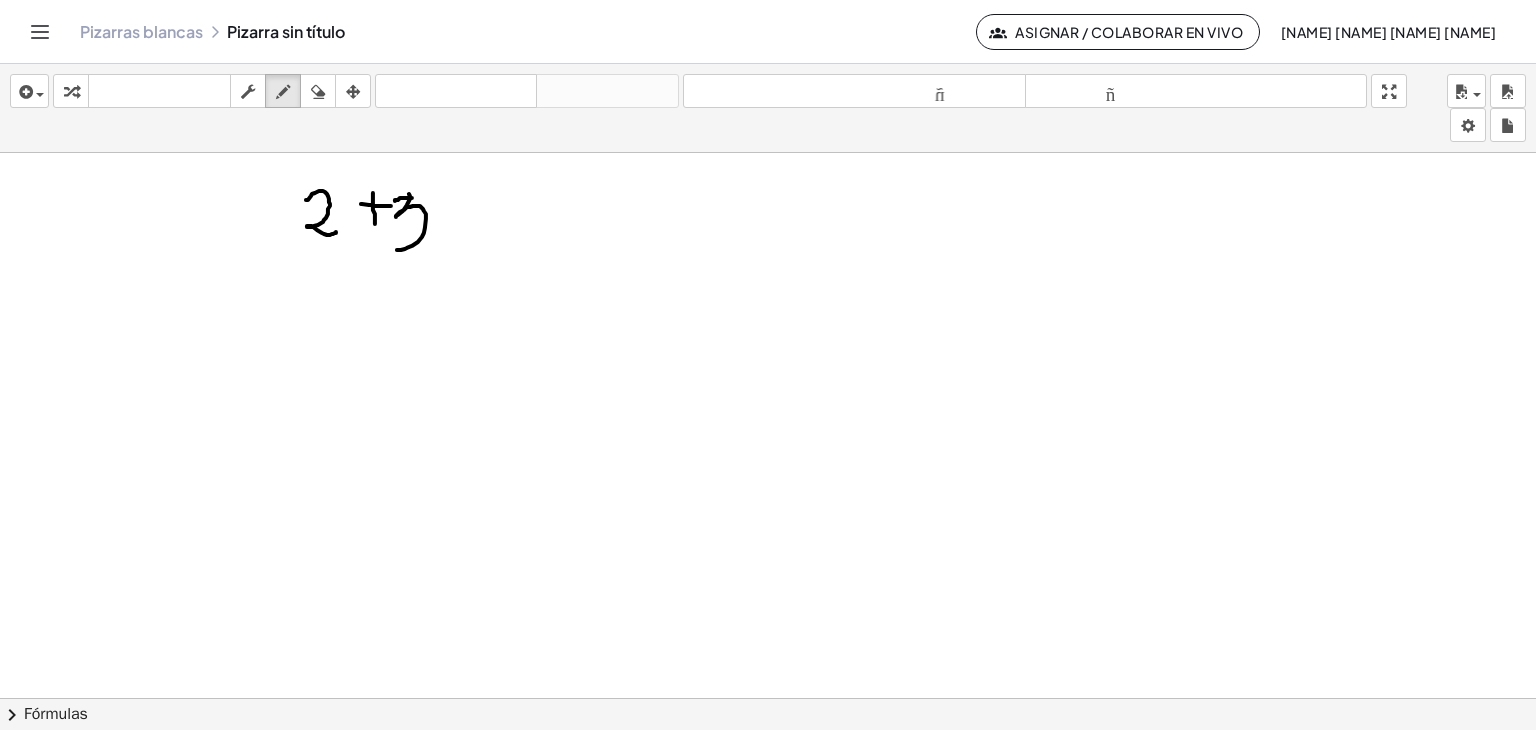 drag, startPoint x: 412, startPoint y: 197, endPoint x: 395, endPoint y: 200, distance: 17.262676 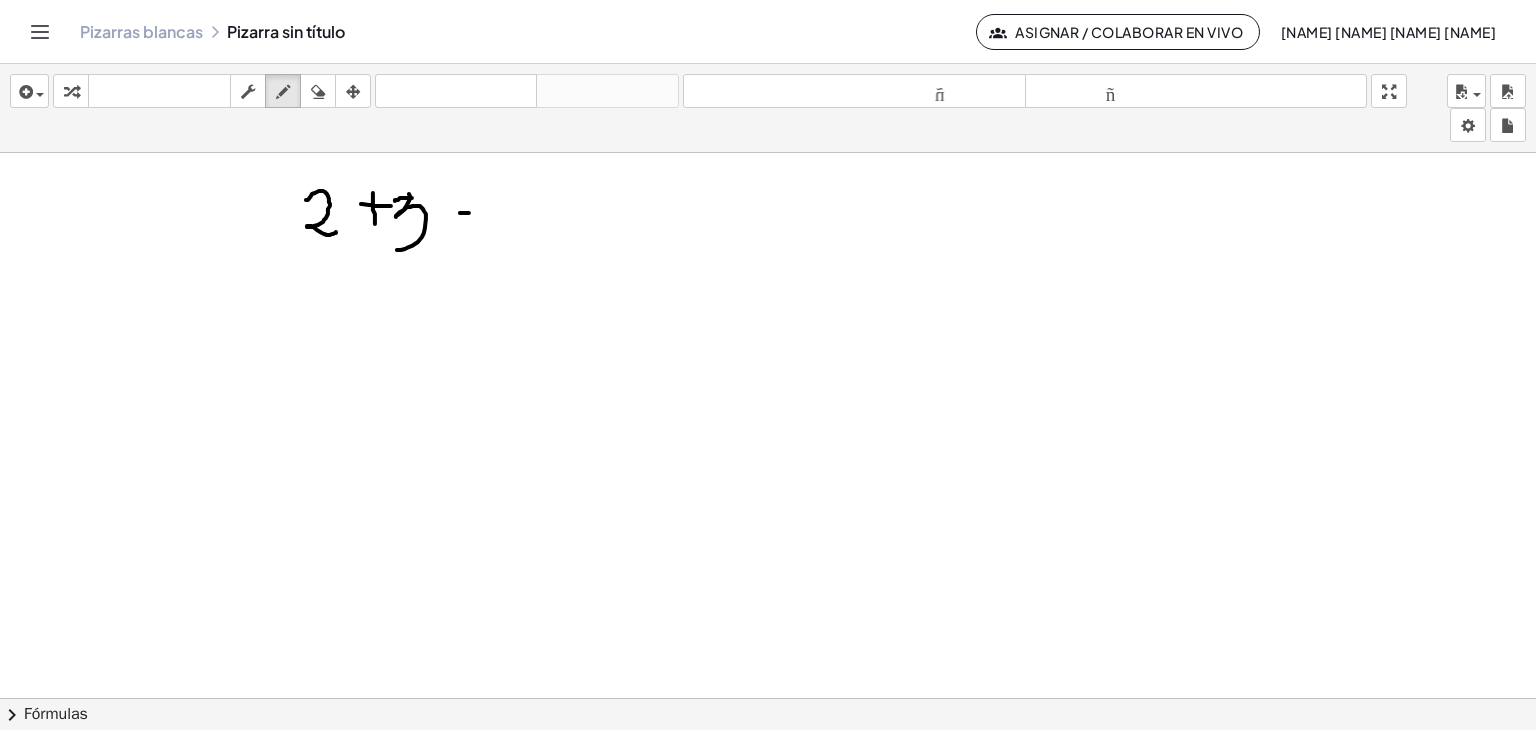 drag, startPoint x: 460, startPoint y: 212, endPoint x: 475, endPoint y: 209, distance: 15.297058 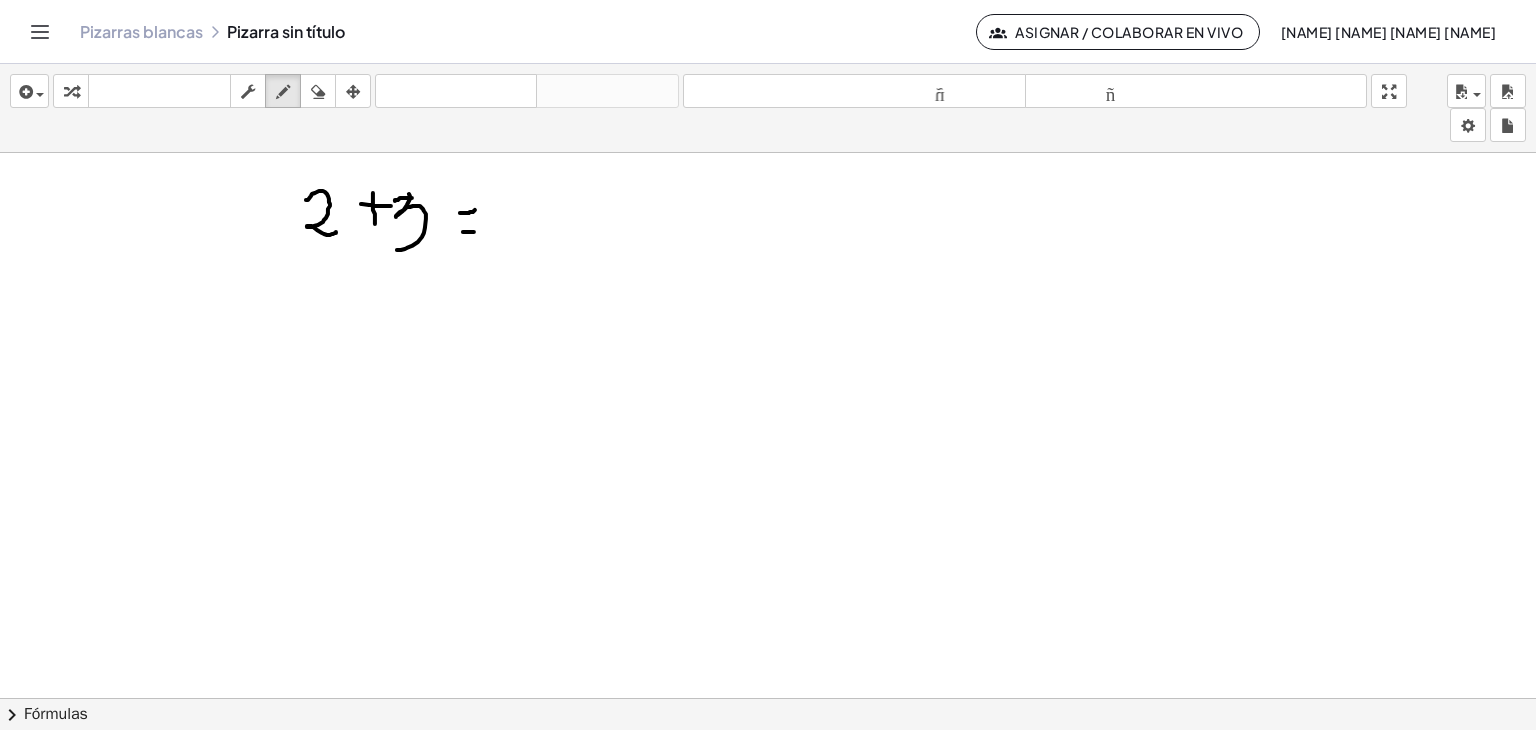 drag, startPoint x: 463, startPoint y: 231, endPoint x: 474, endPoint y: 231, distance: 11 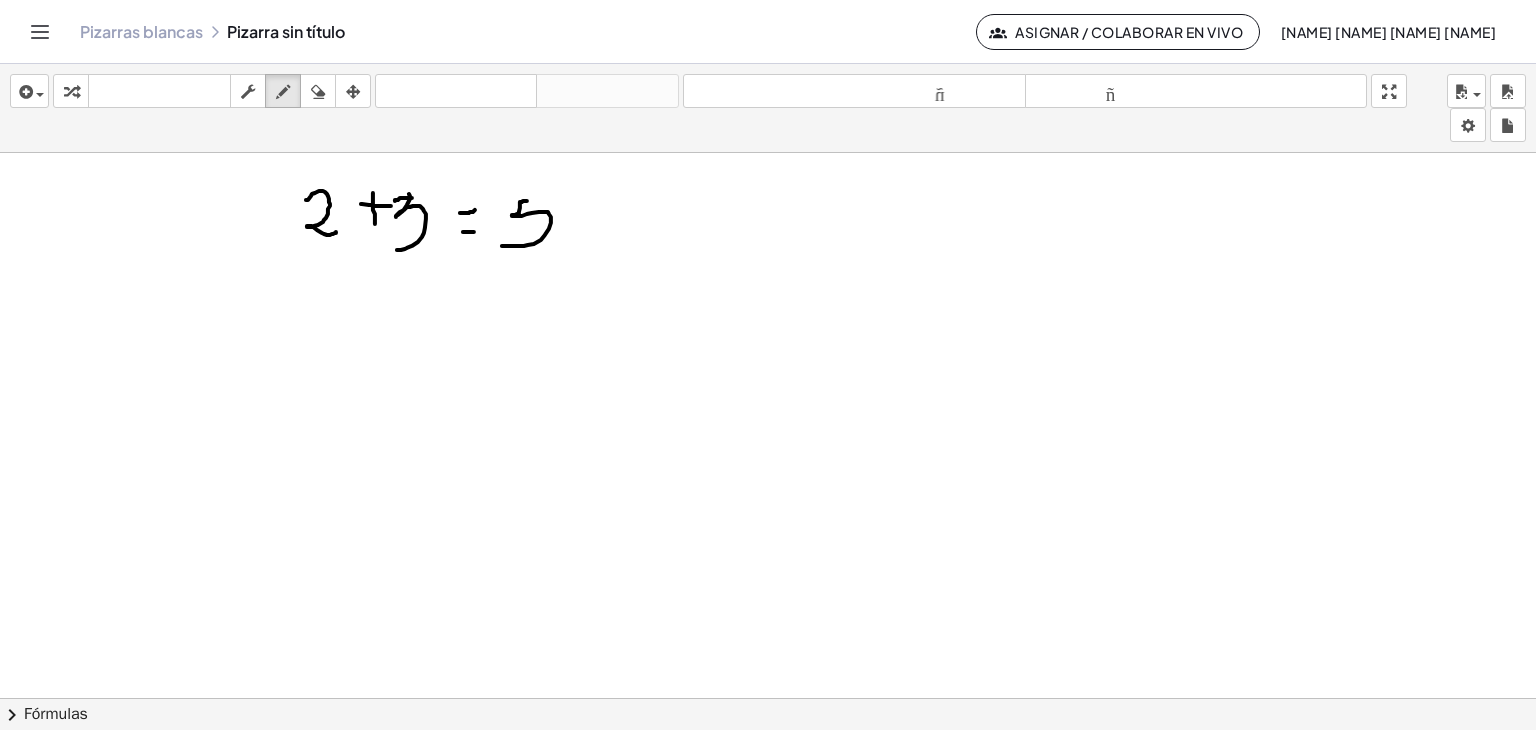 drag, startPoint x: 527, startPoint y: 200, endPoint x: 500, endPoint y: 245, distance: 52.478565 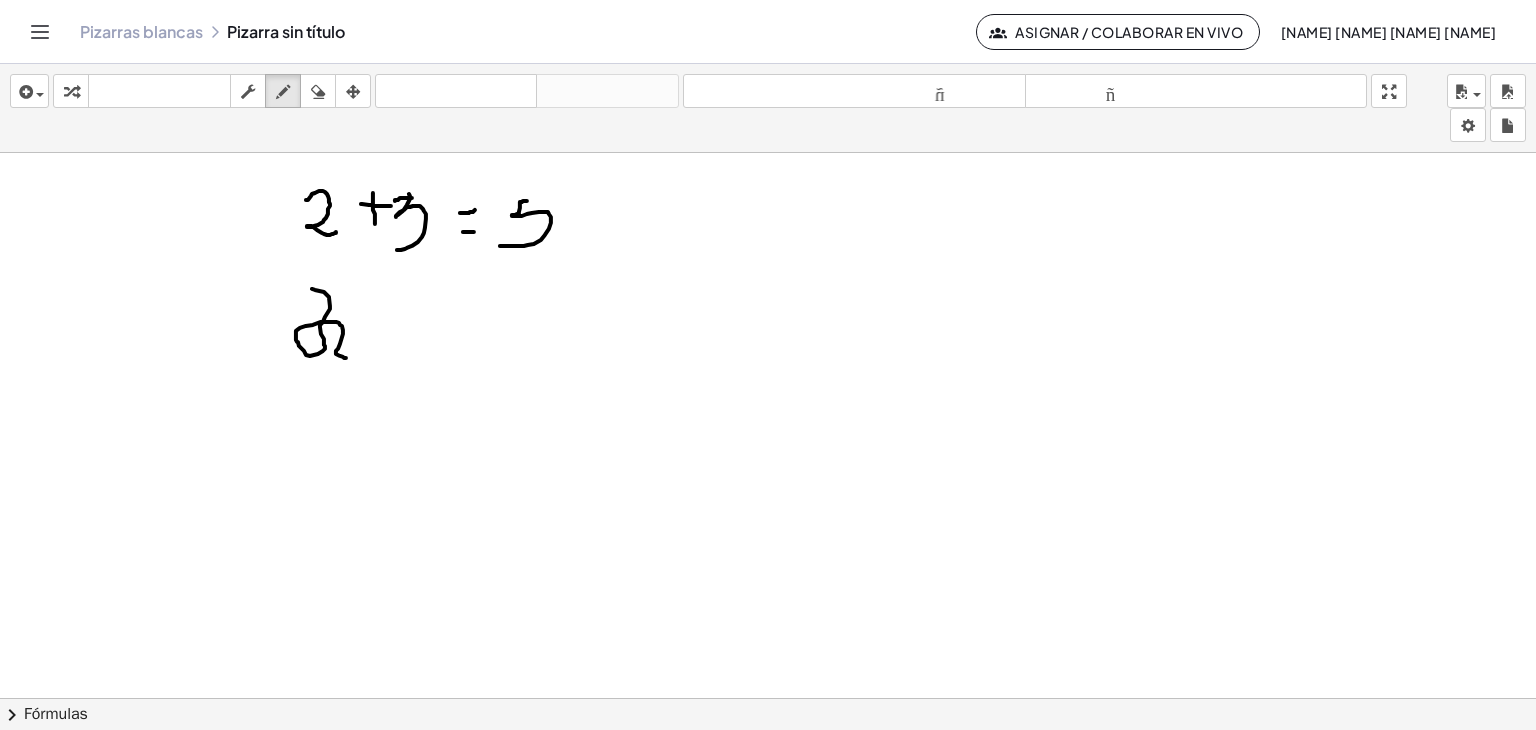 drag, startPoint x: 312, startPoint y: 288, endPoint x: 346, endPoint y: 357, distance: 76.922035 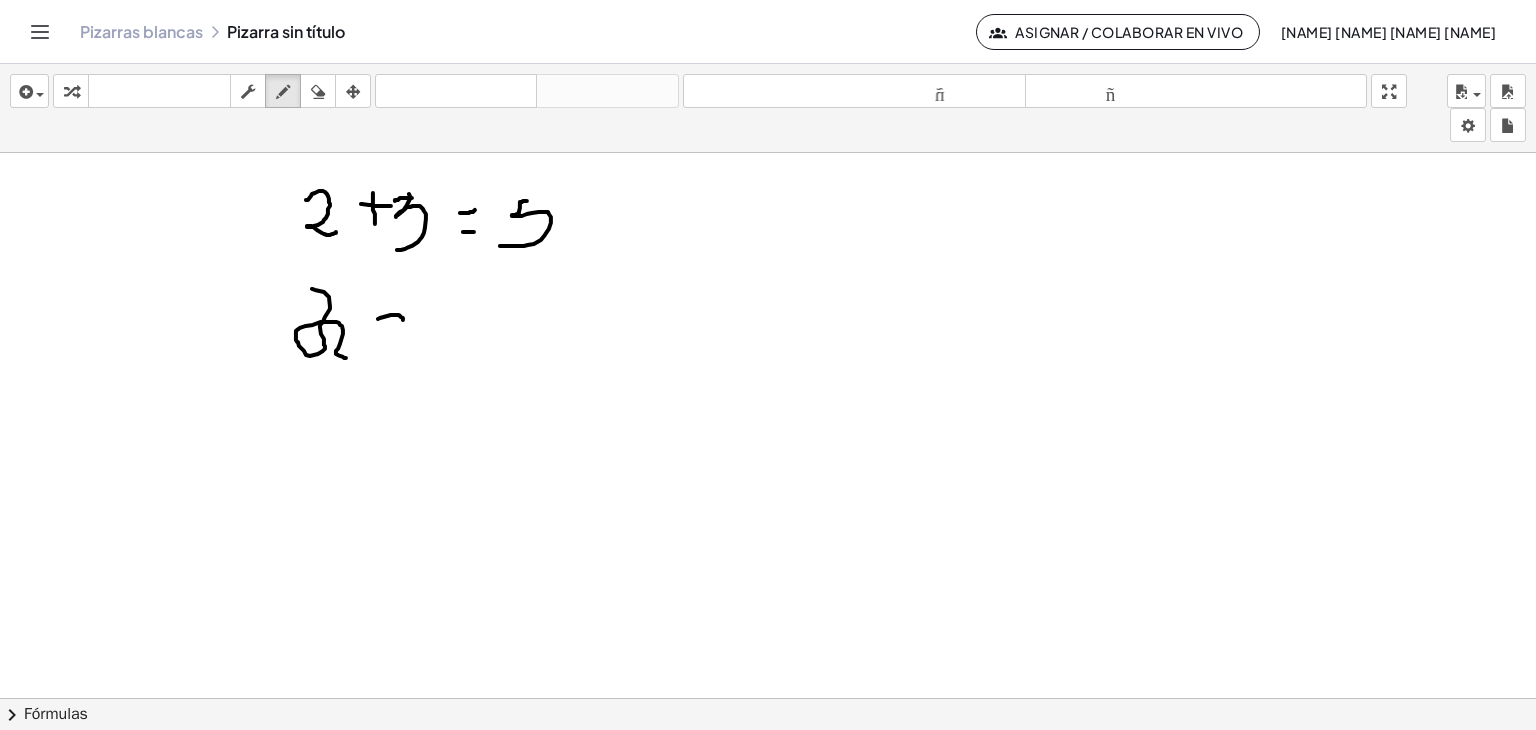 drag, startPoint x: 378, startPoint y: 318, endPoint x: 403, endPoint y: 319, distance: 25.019993 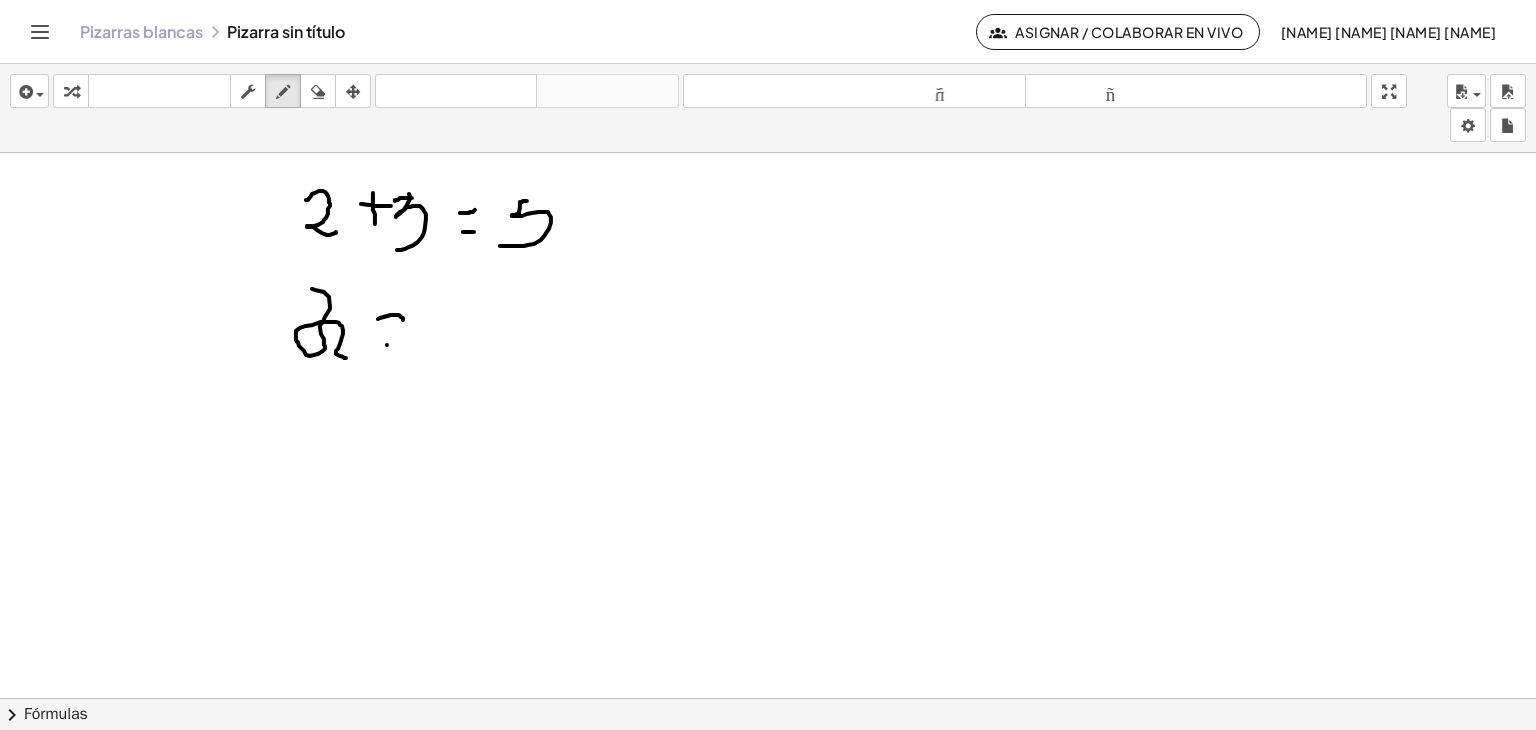 click at bounding box center [768, 712] 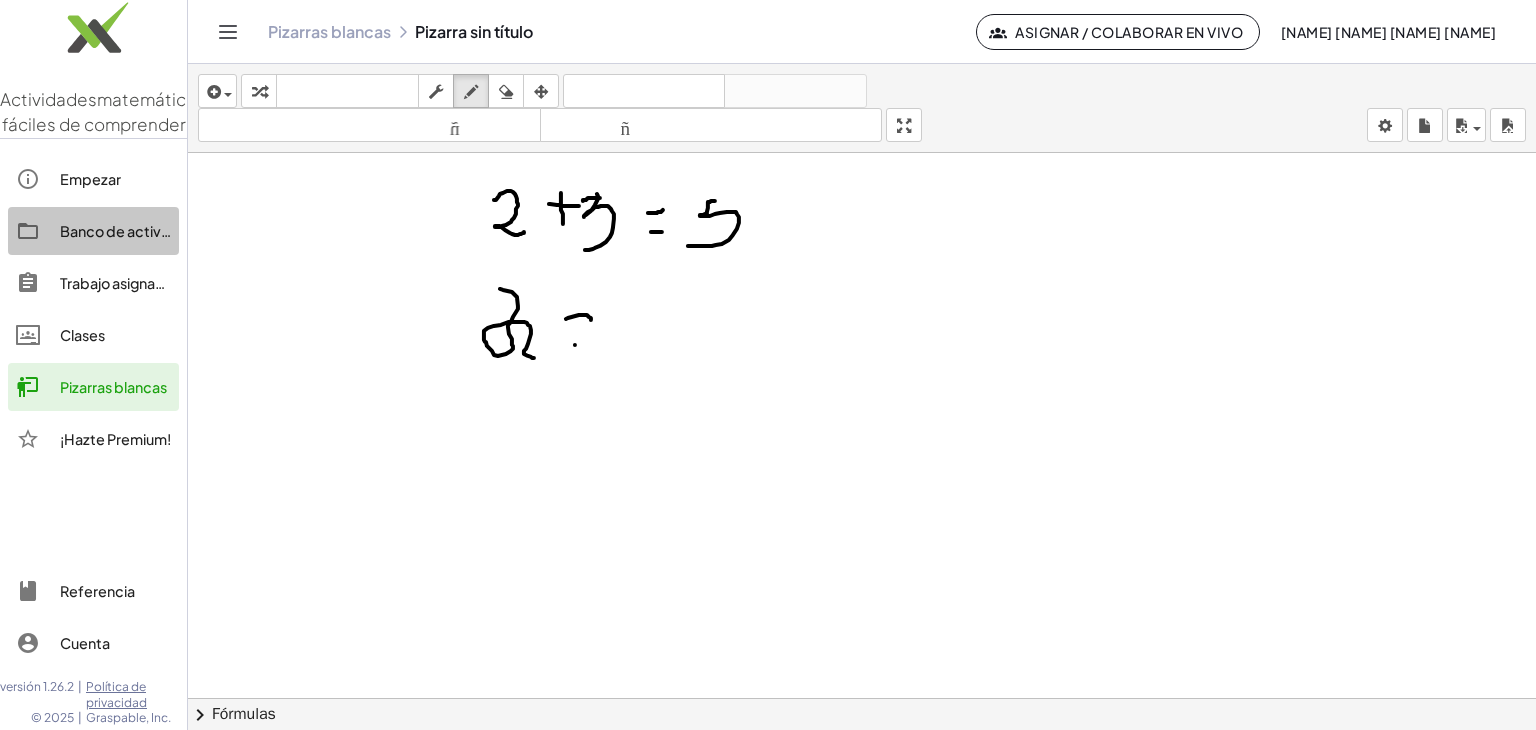 click on "Banco de actividades" at bounding box center (134, 231) 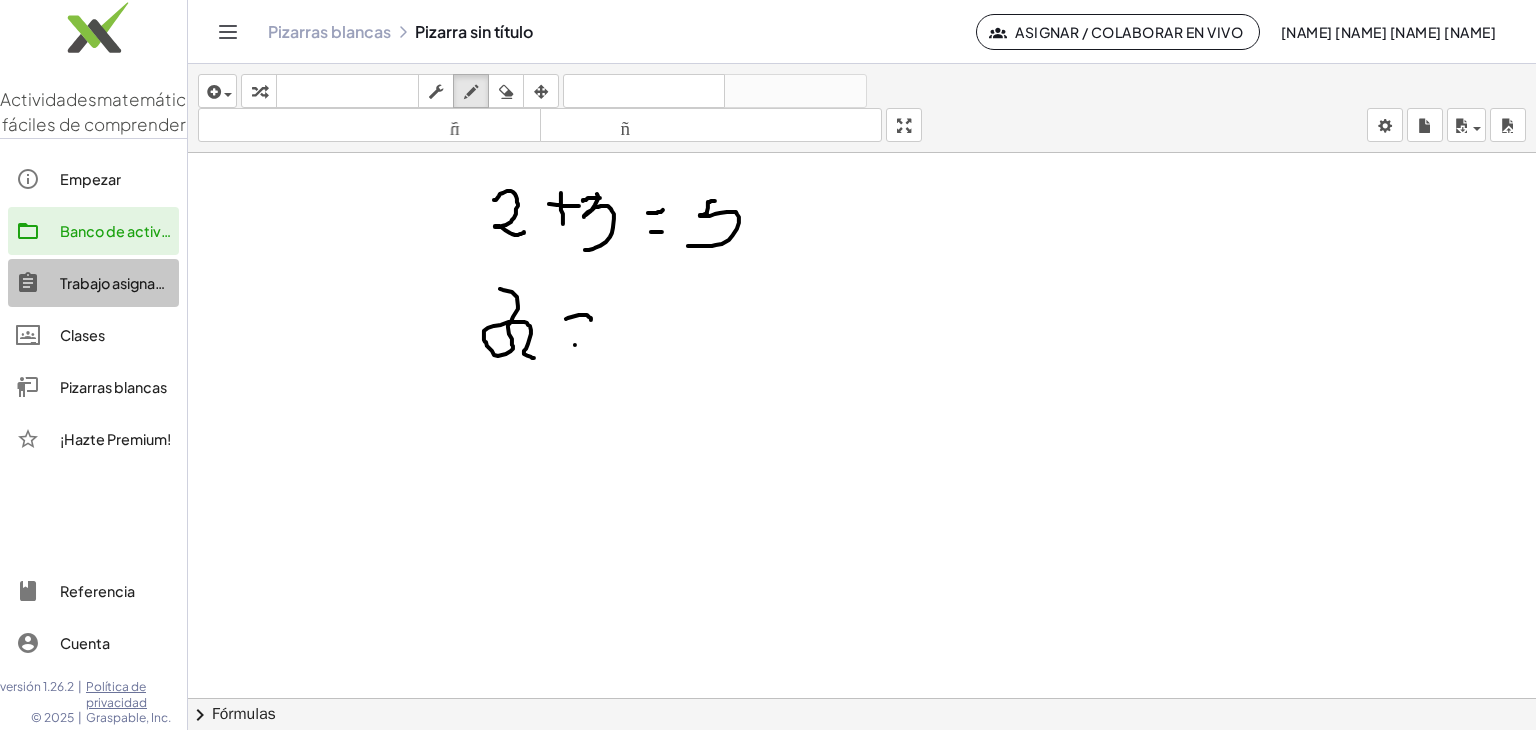 click on "Trabajo asignado" 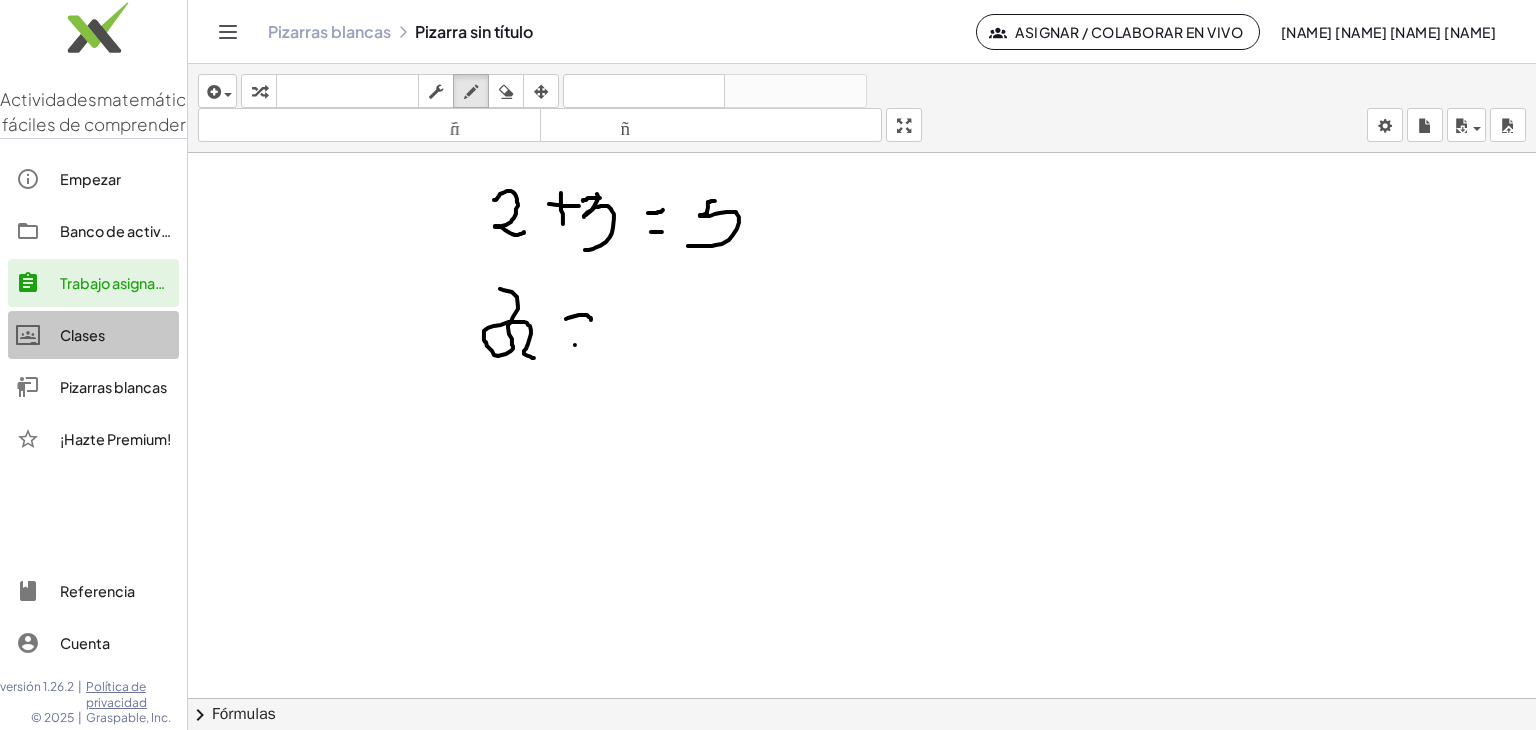 click on "Clases" 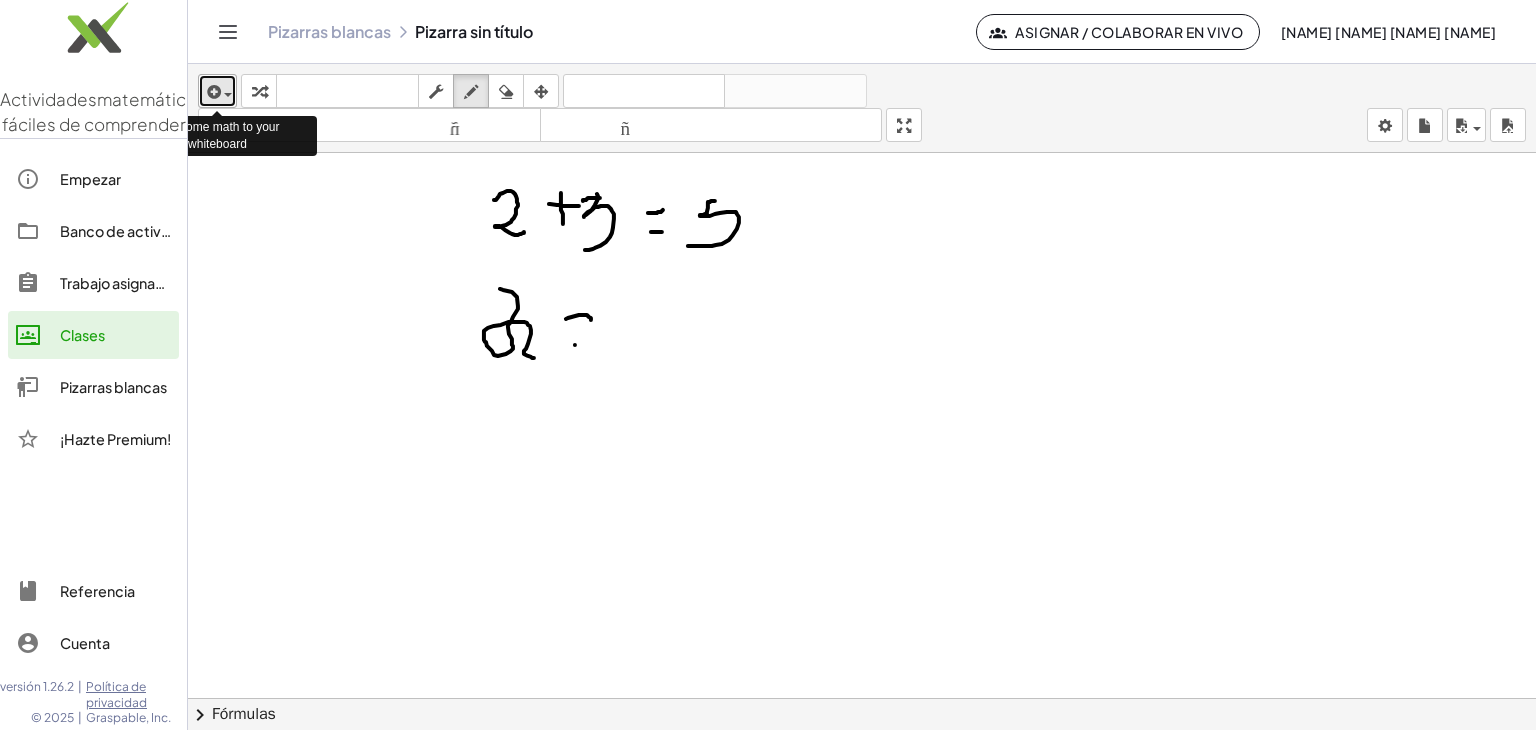 click at bounding box center [217, 91] 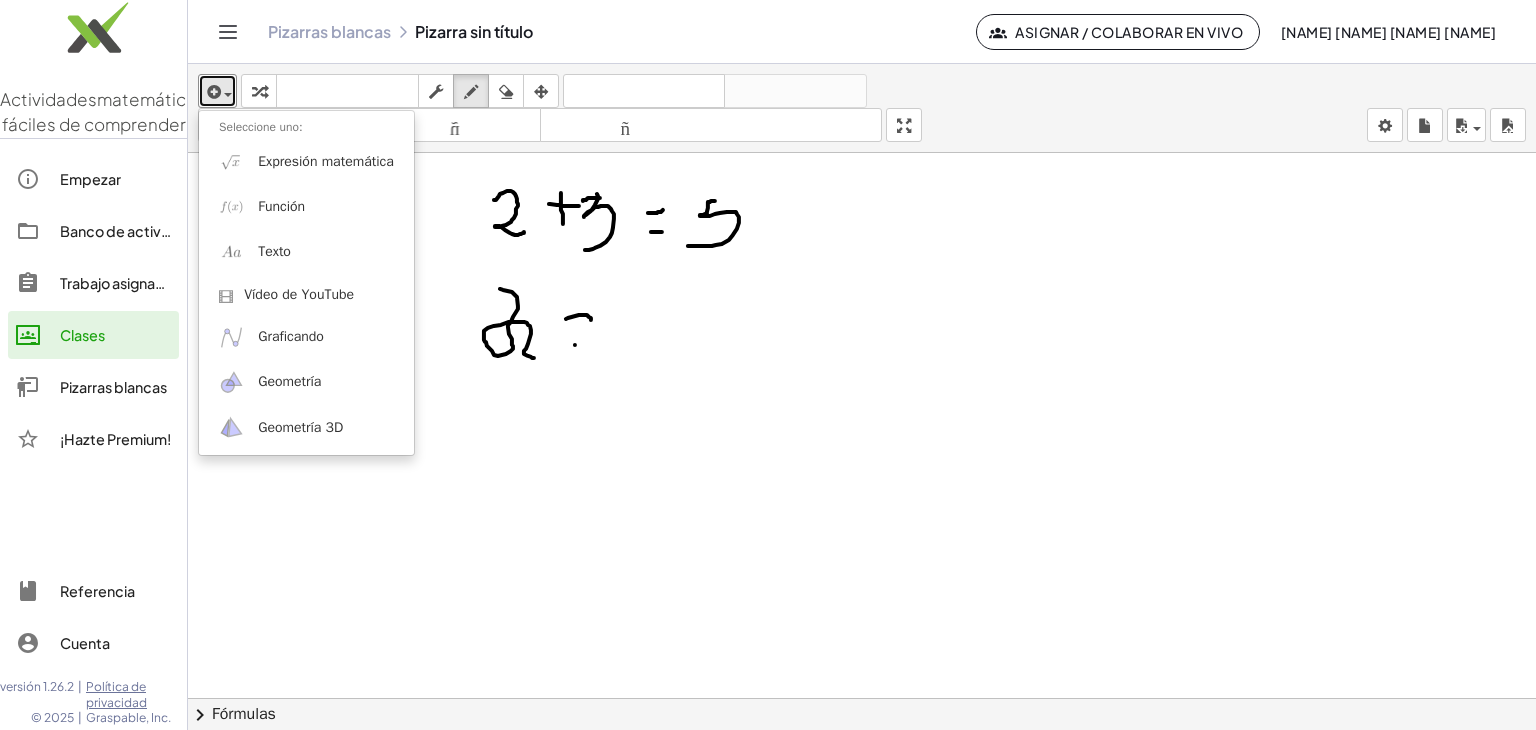 click at bounding box center [862, 712] 